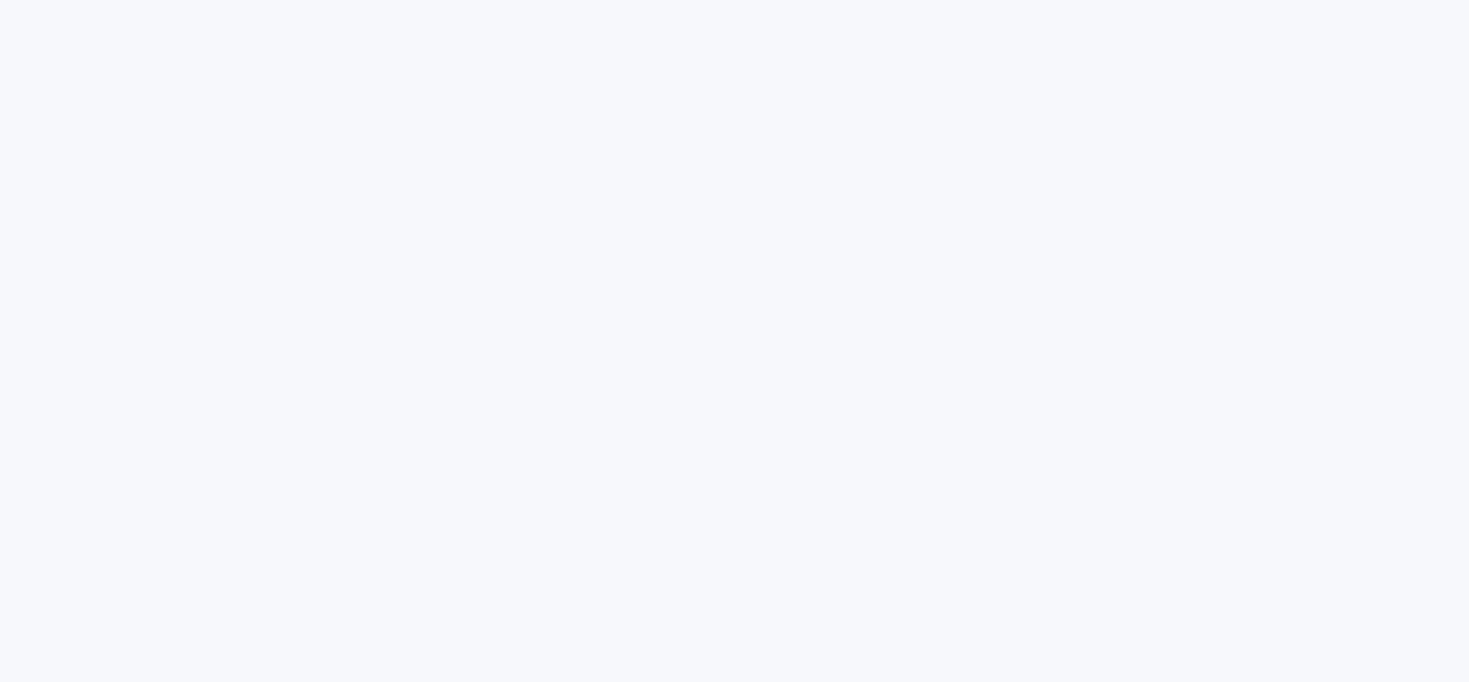scroll, scrollTop: 0, scrollLeft: 0, axis: both 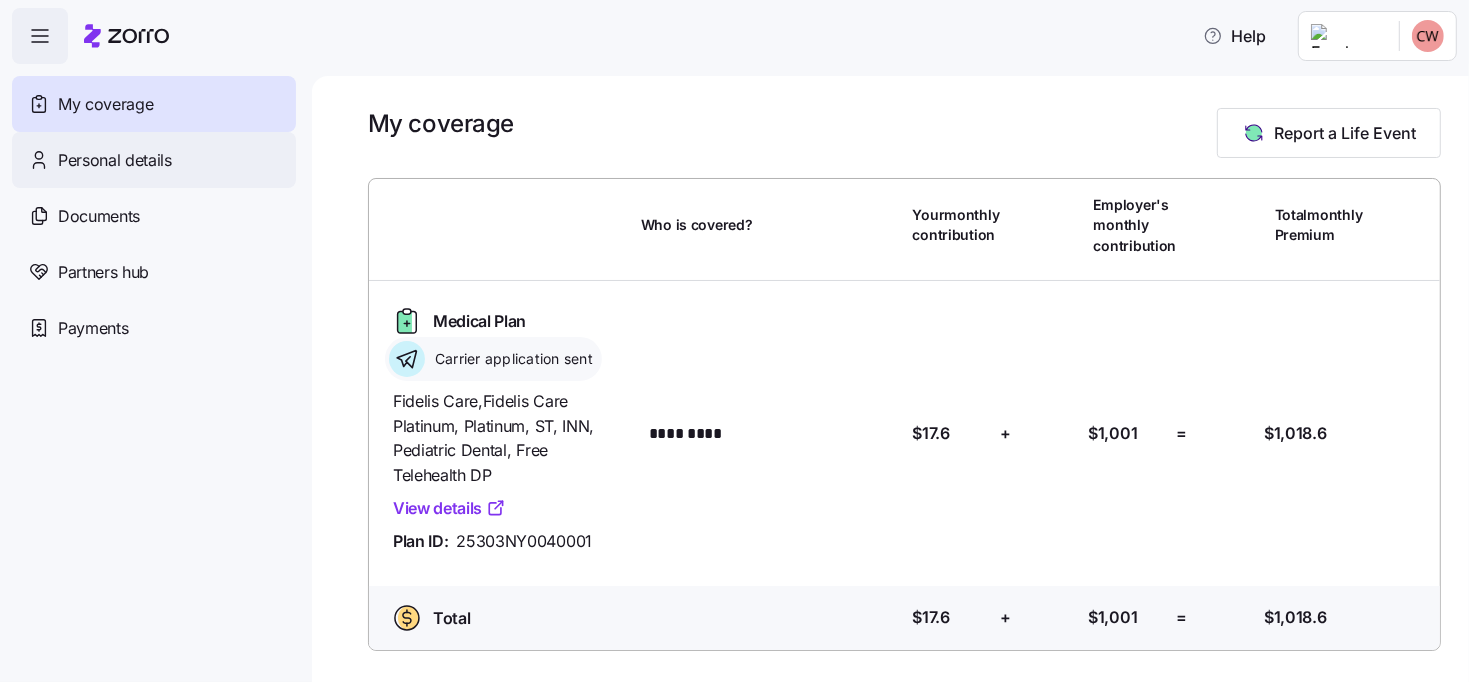 click on "Personal details" at bounding box center (154, 160) 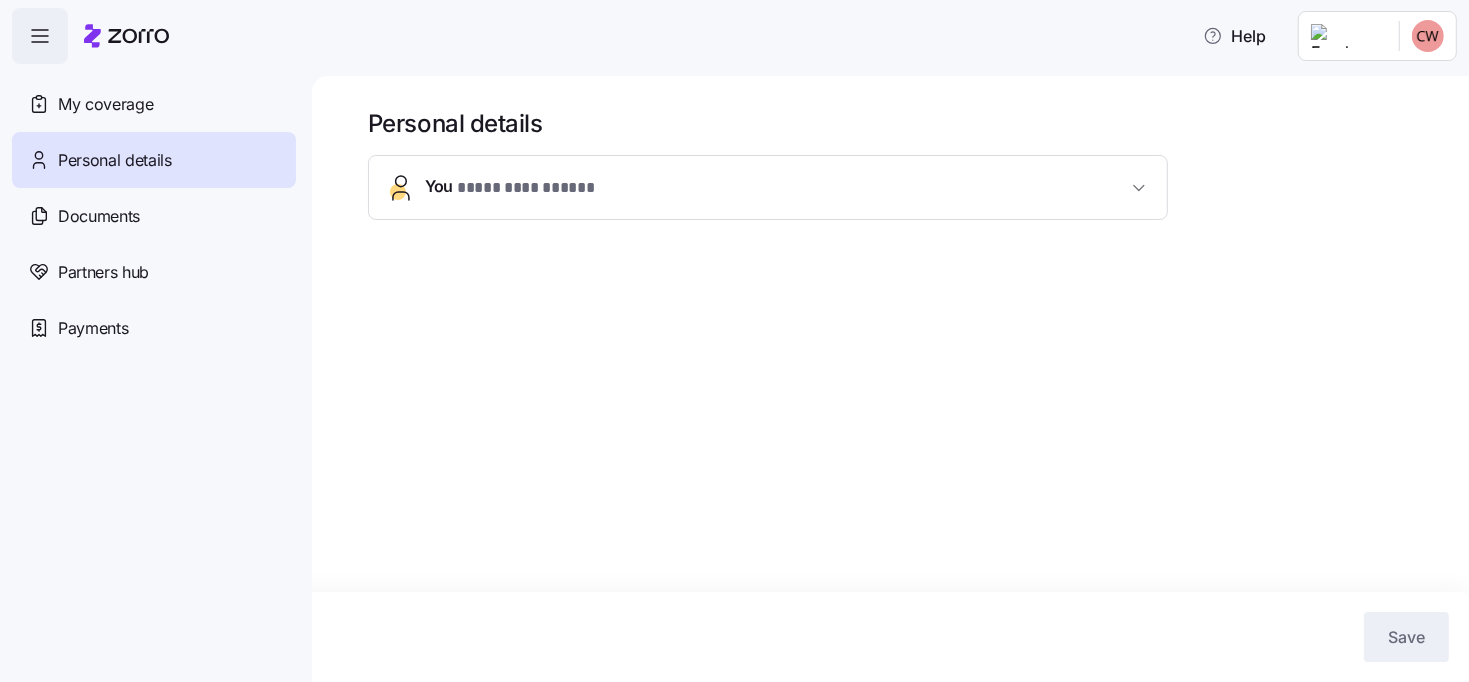 click on "You * *********   ***** *" at bounding box center (768, 187) 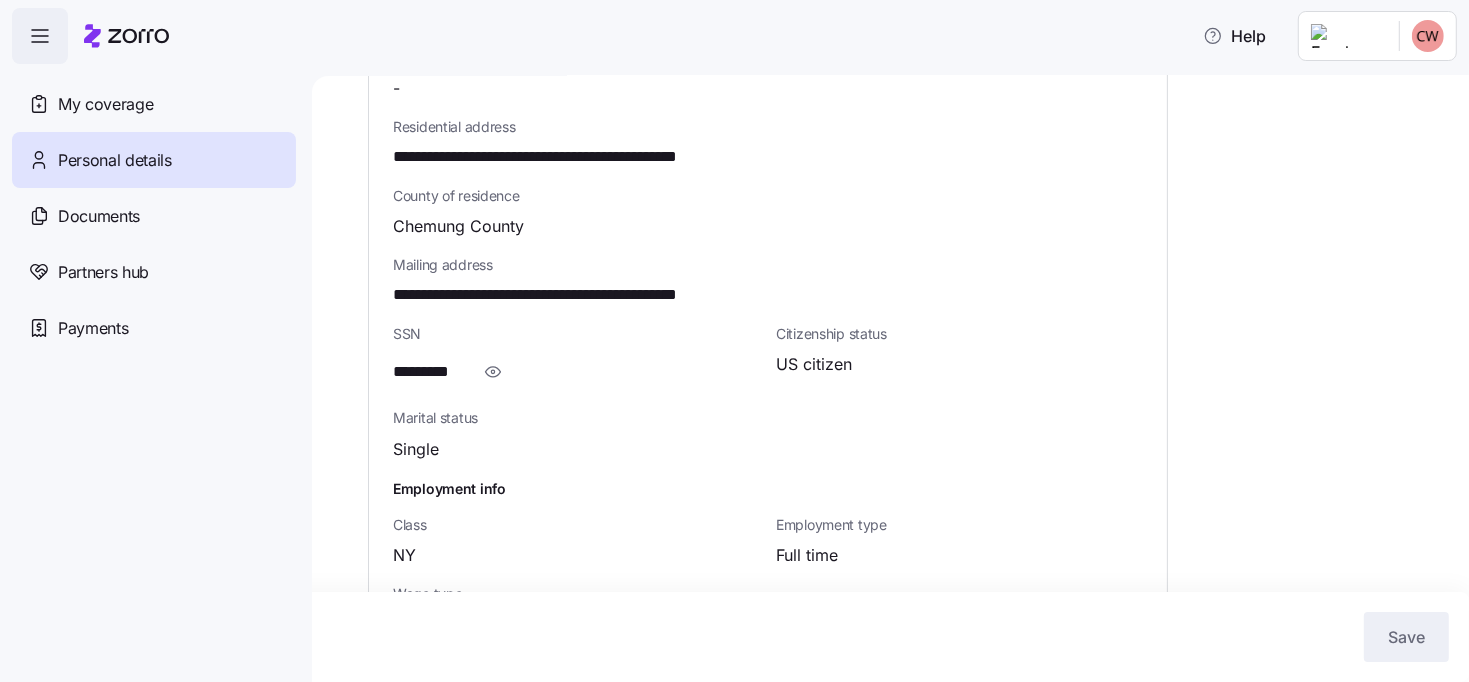 scroll, scrollTop: 660, scrollLeft: 0, axis: vertical 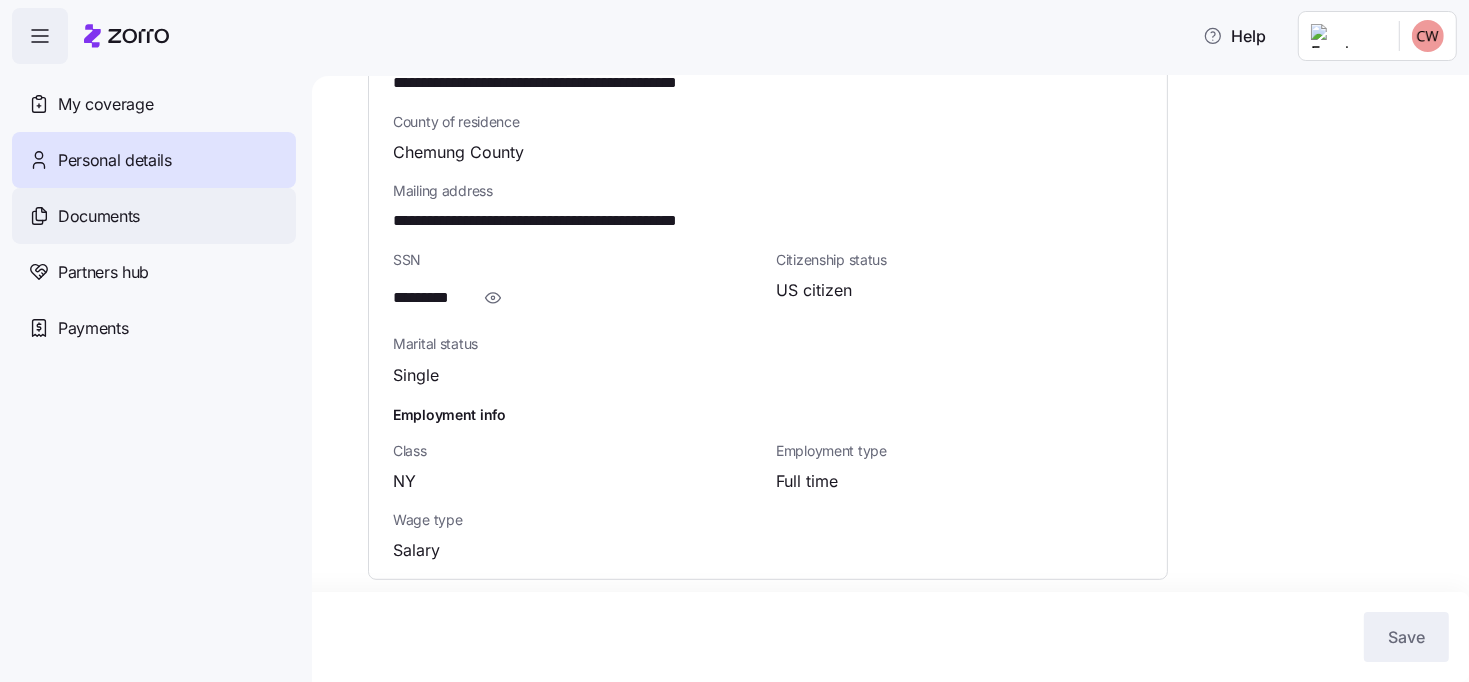 click 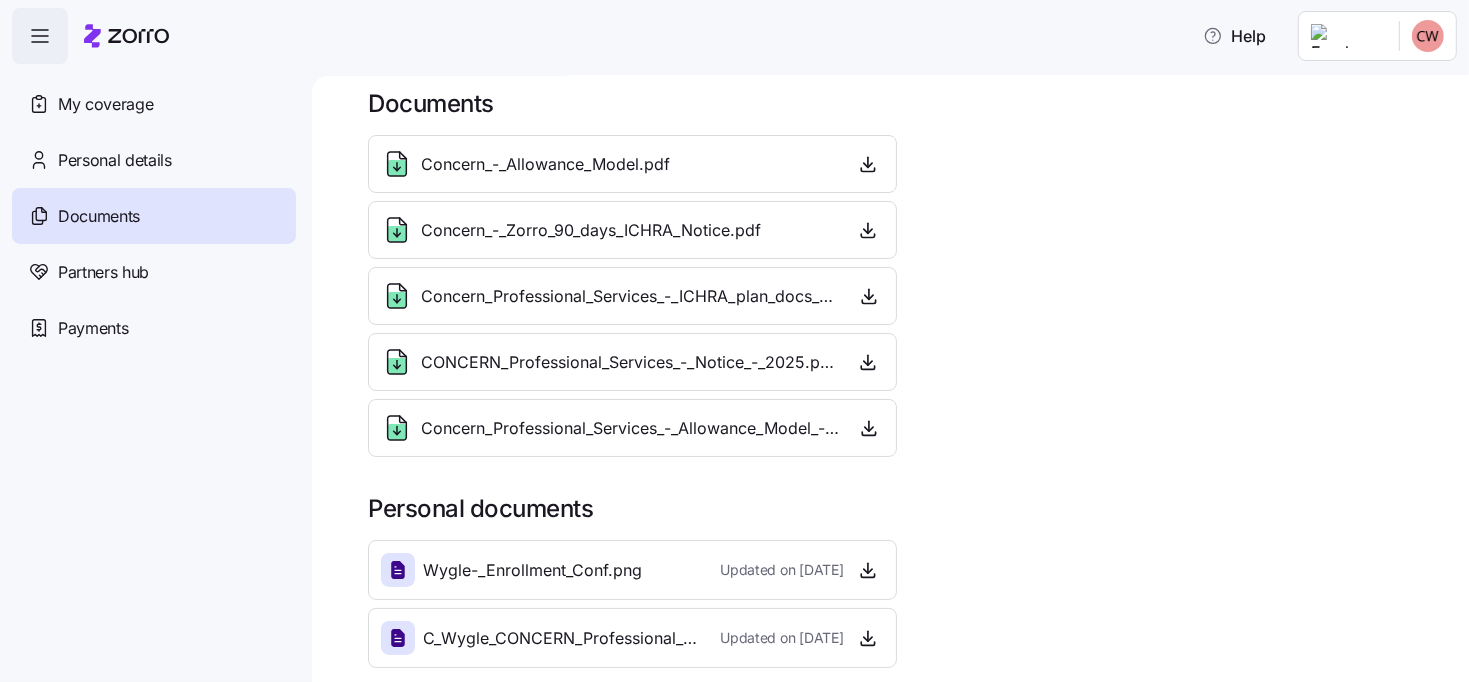 scroll, scrollTop: 26, scrollLeft: 0, axis: vertical 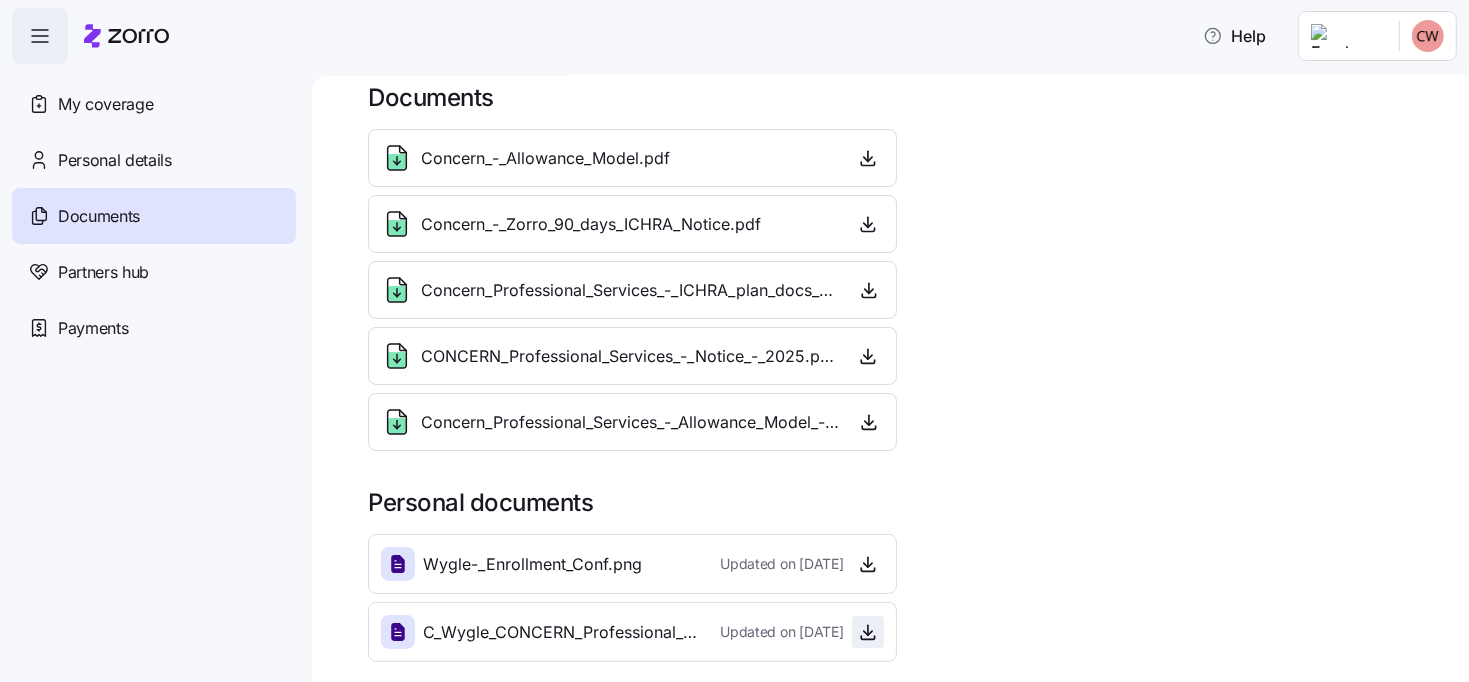 click 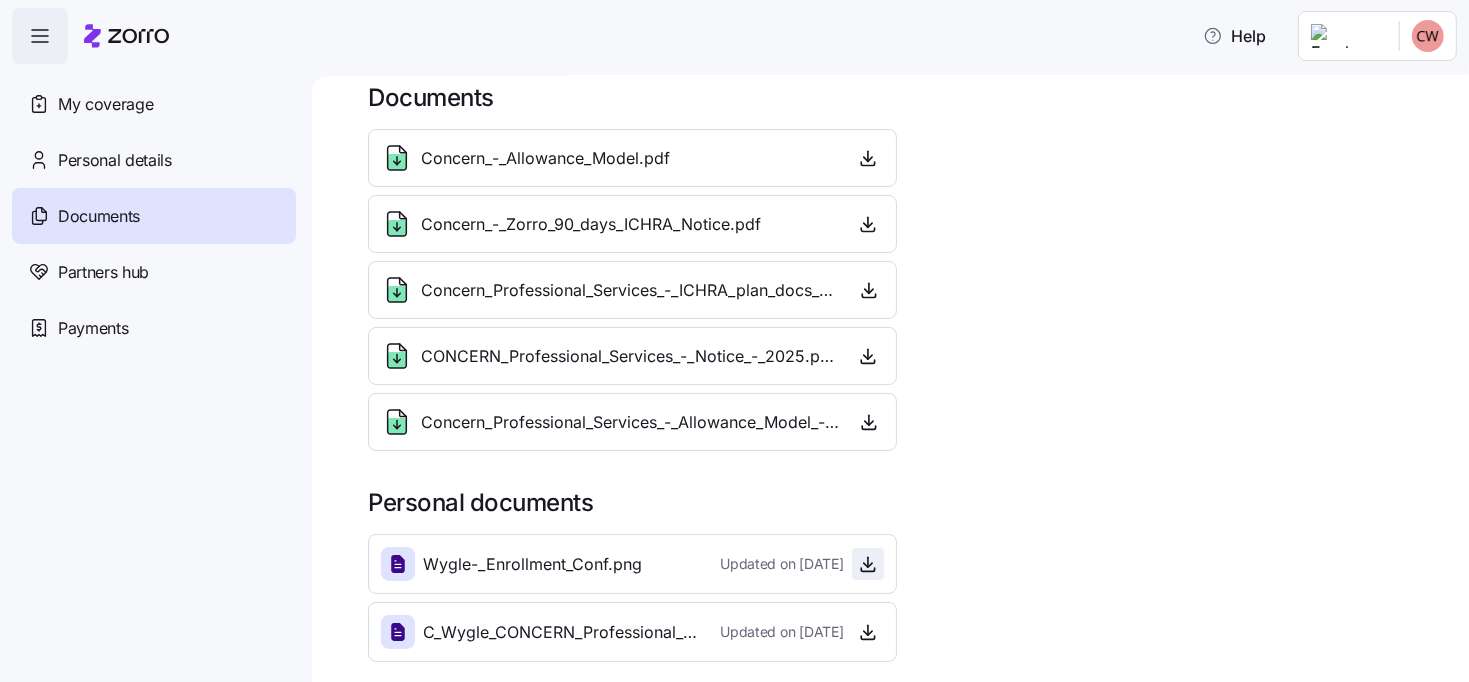 click 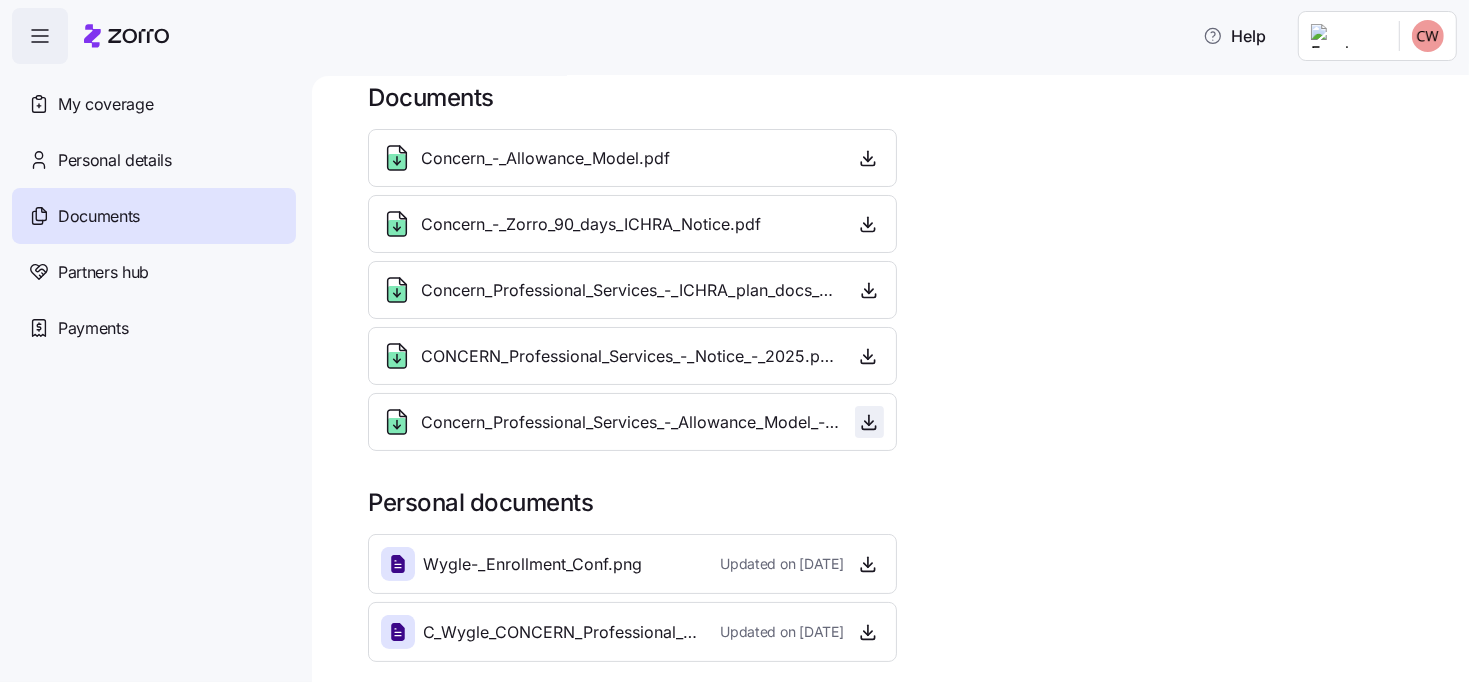 click 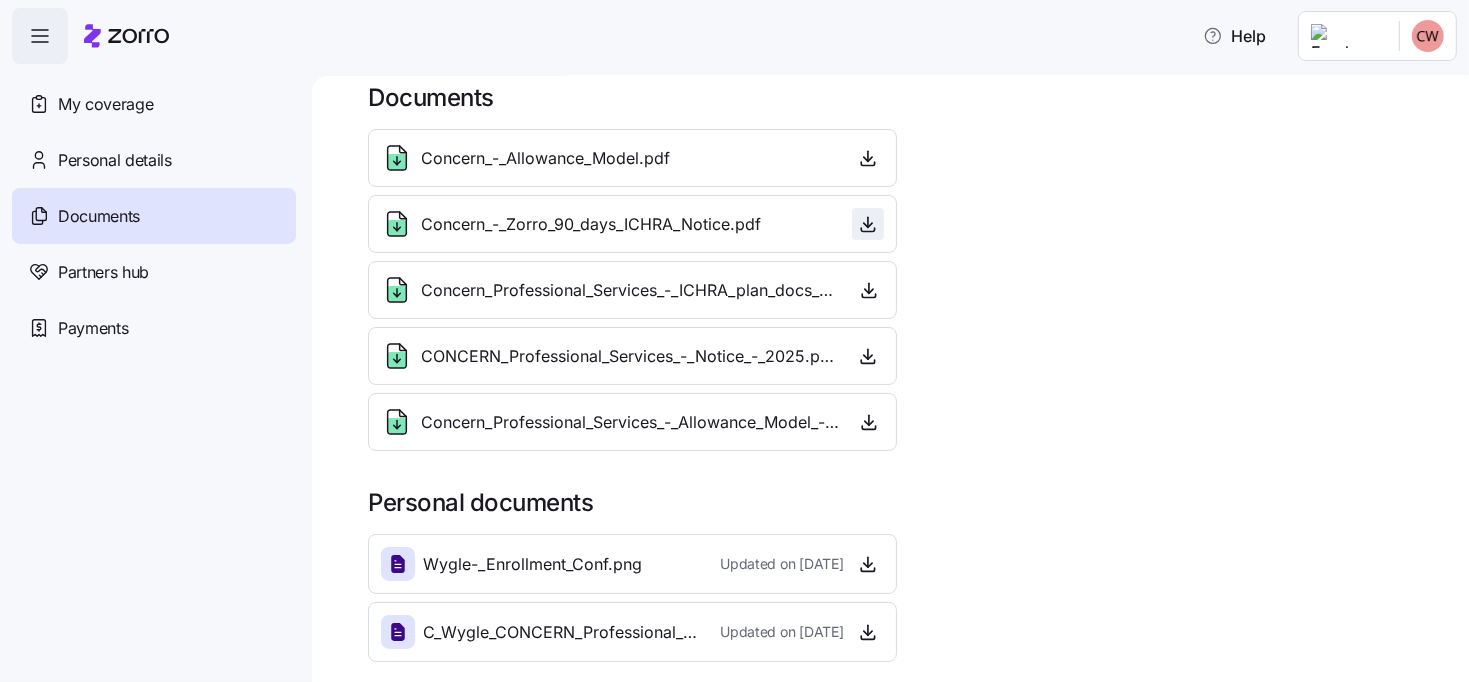 click at bounding box center (868, 224) 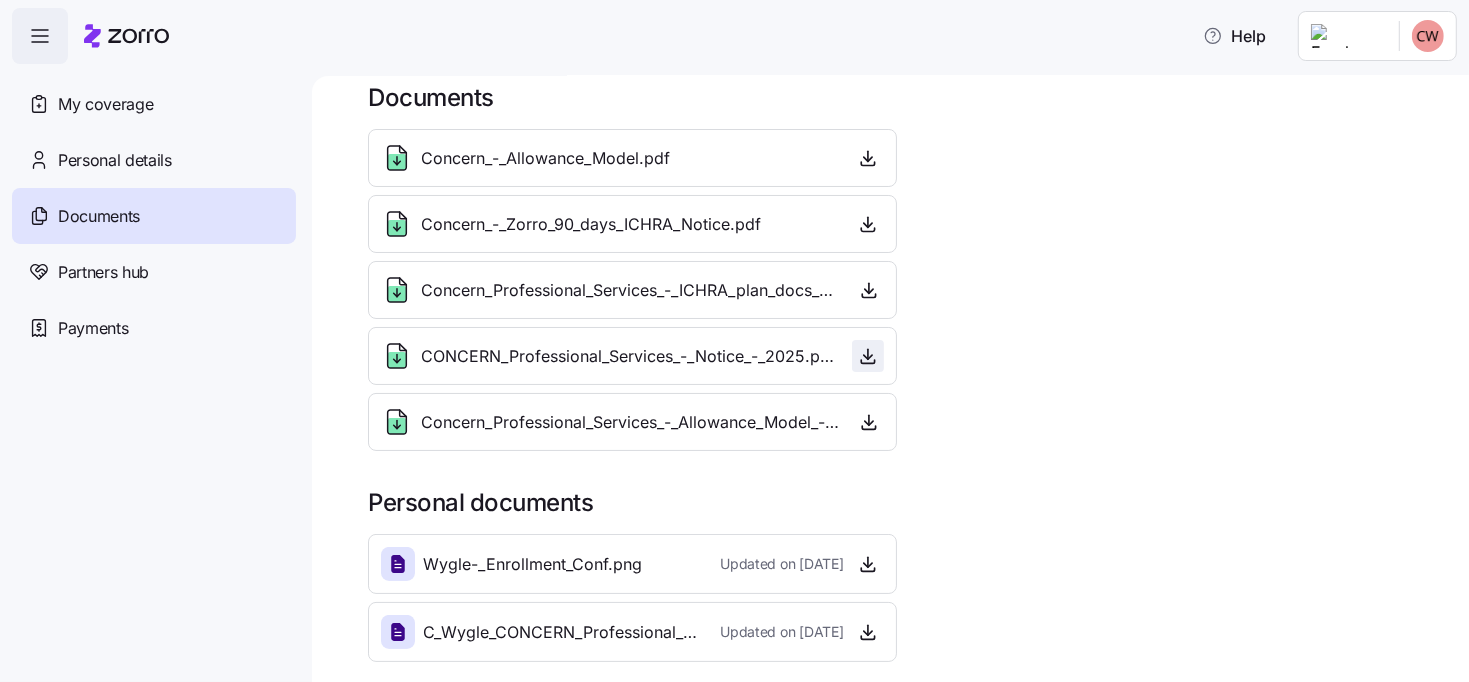 click 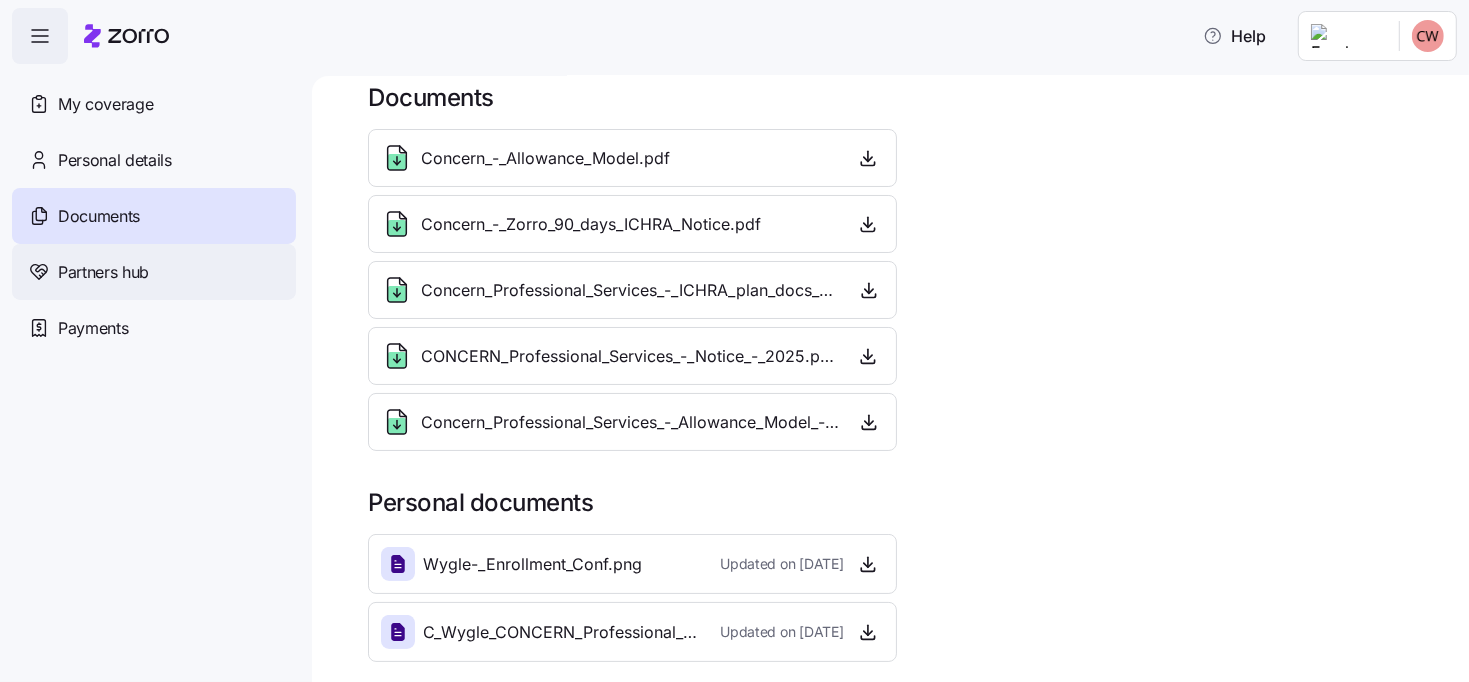 click on "Partners hub" at bounding box center (103, 272) 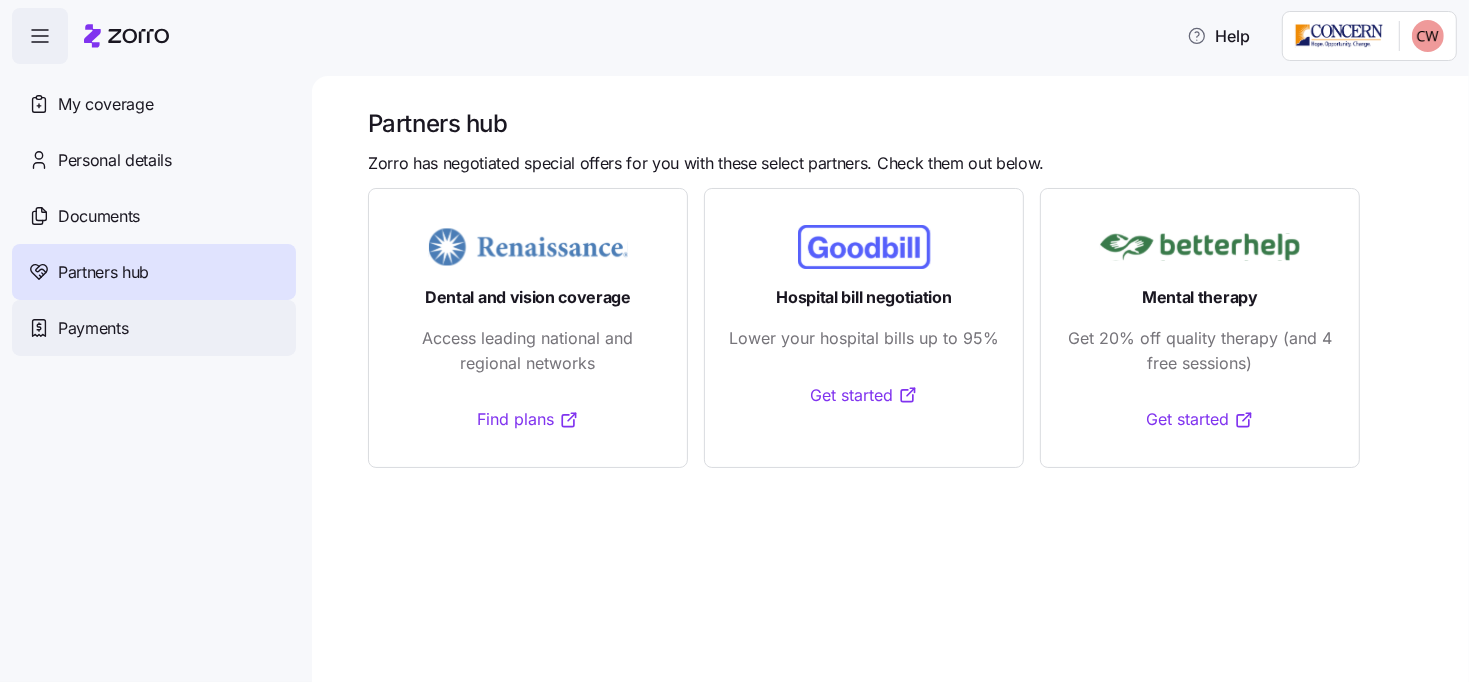 click on "Payments" at bounding box center (93, 328) 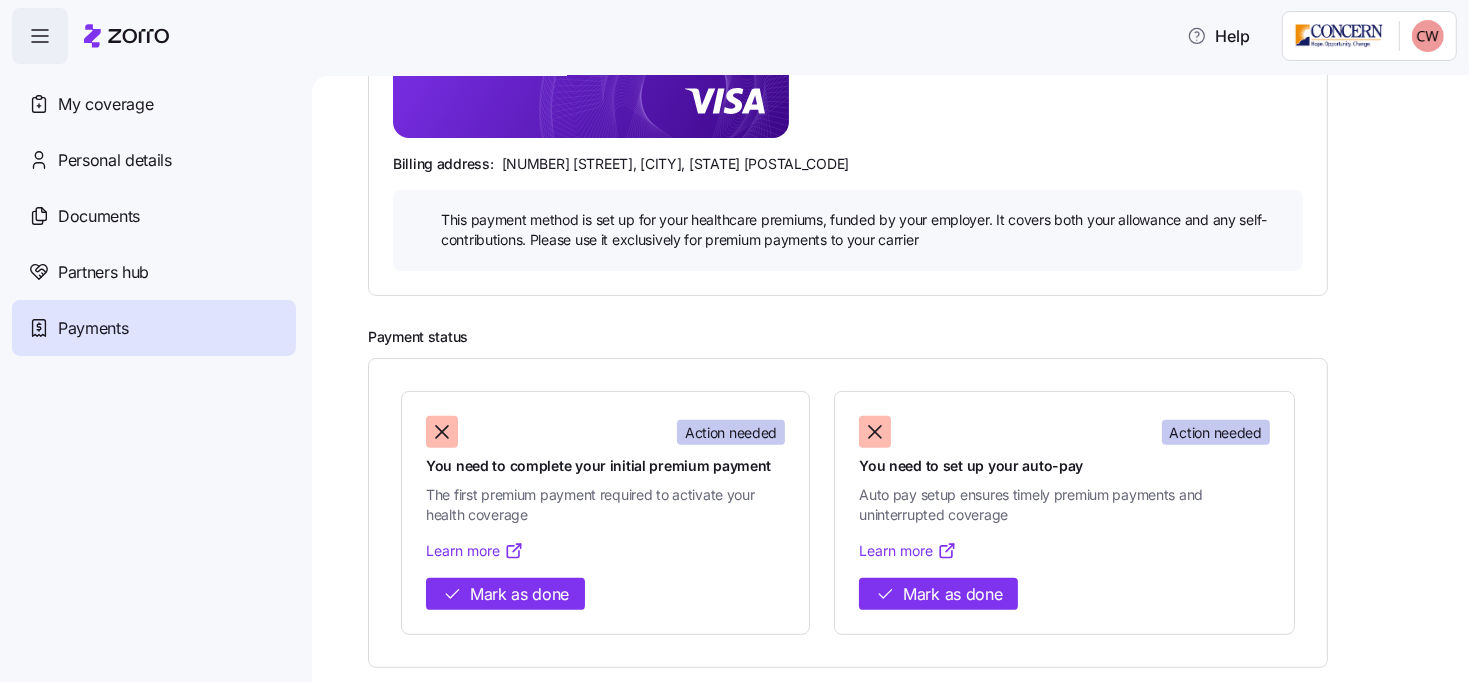 scroll, scrollTop: 493, scrollLeft: 0, axis: vertical 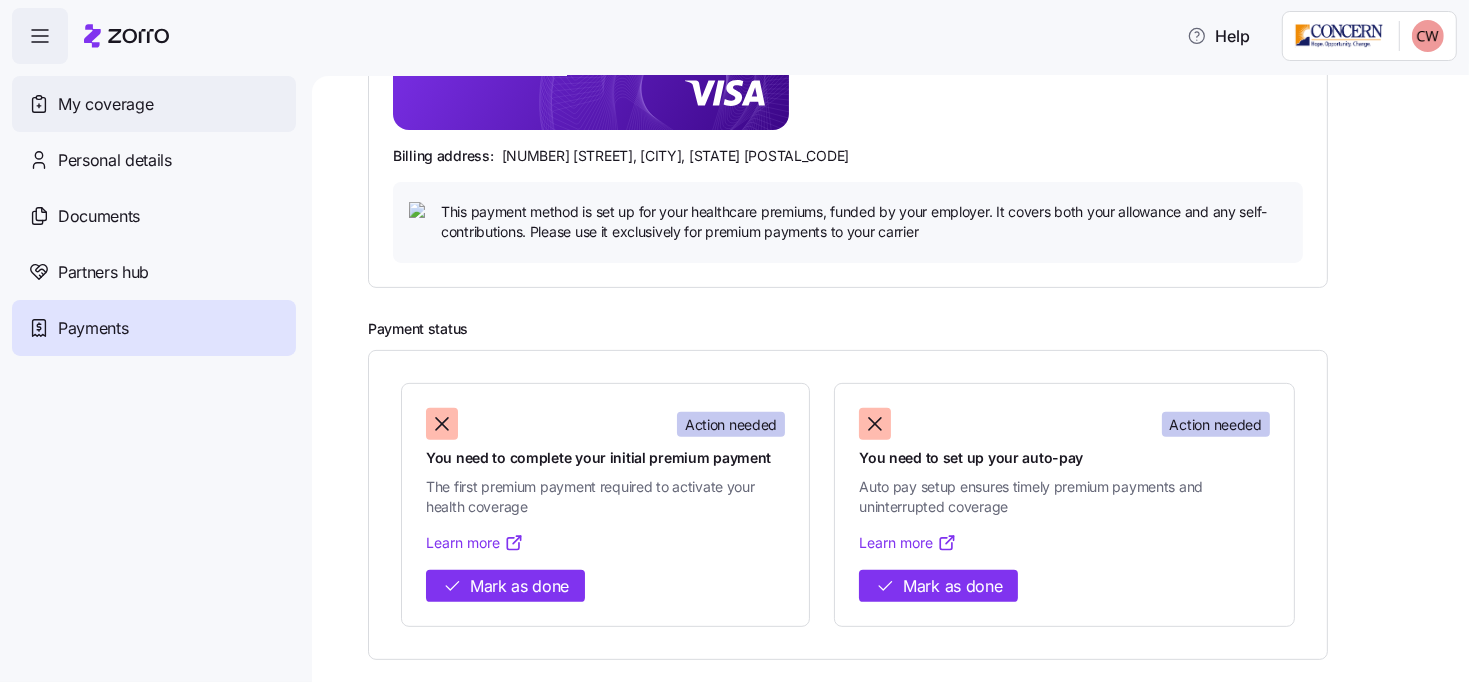 click on "My coverage" at bounding box center [154, 104] 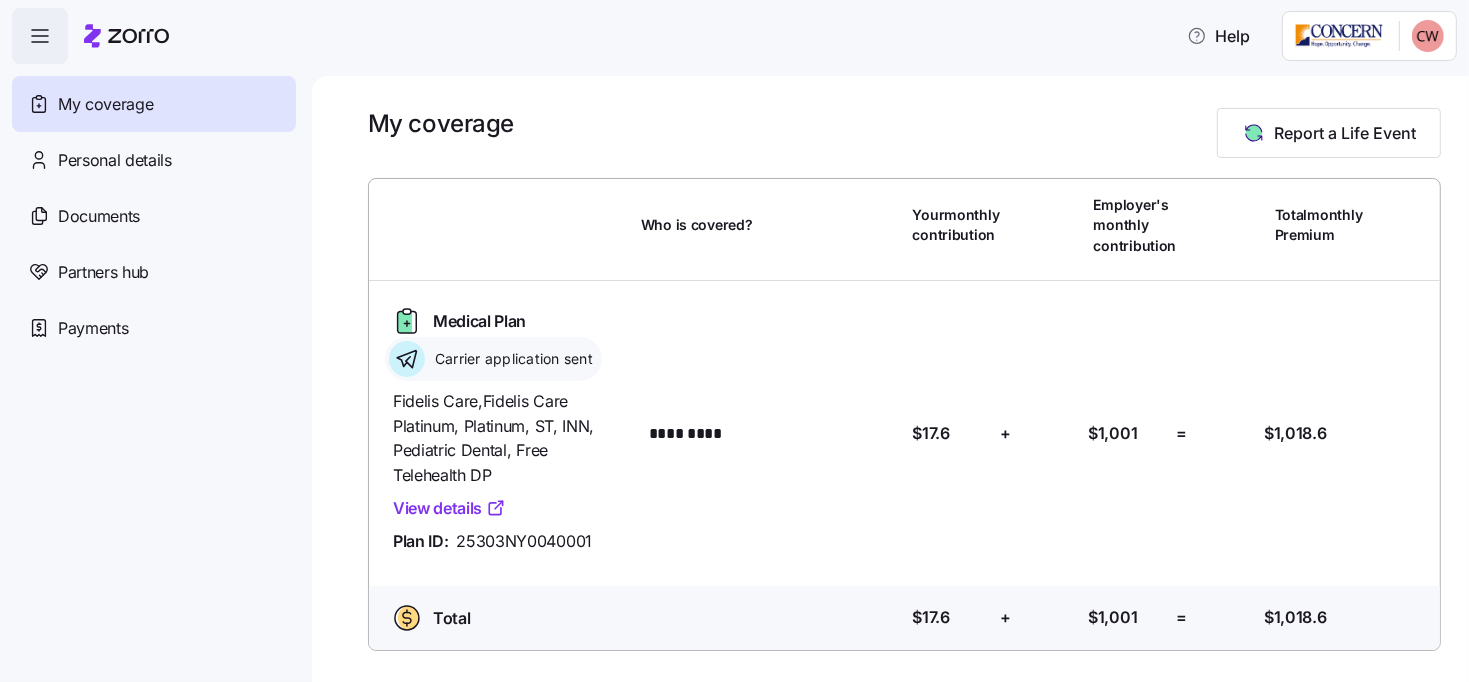 click 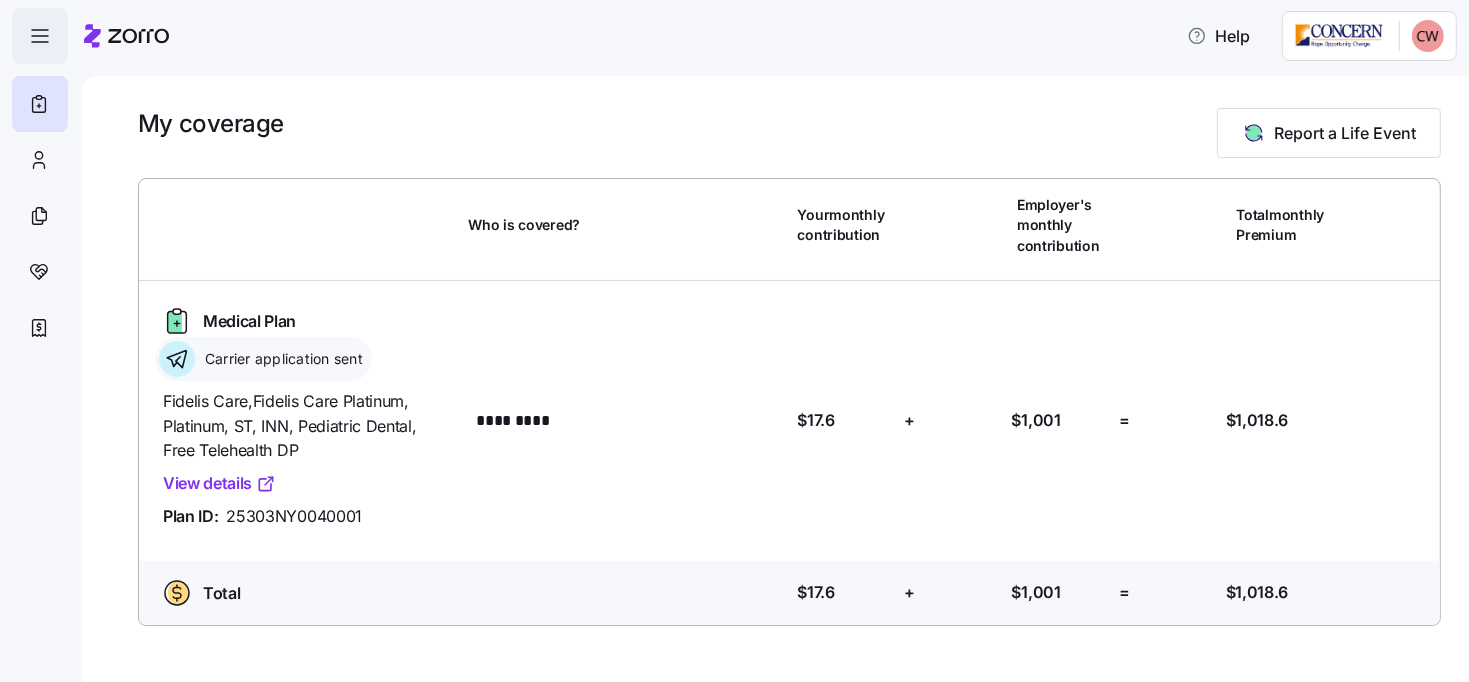 click 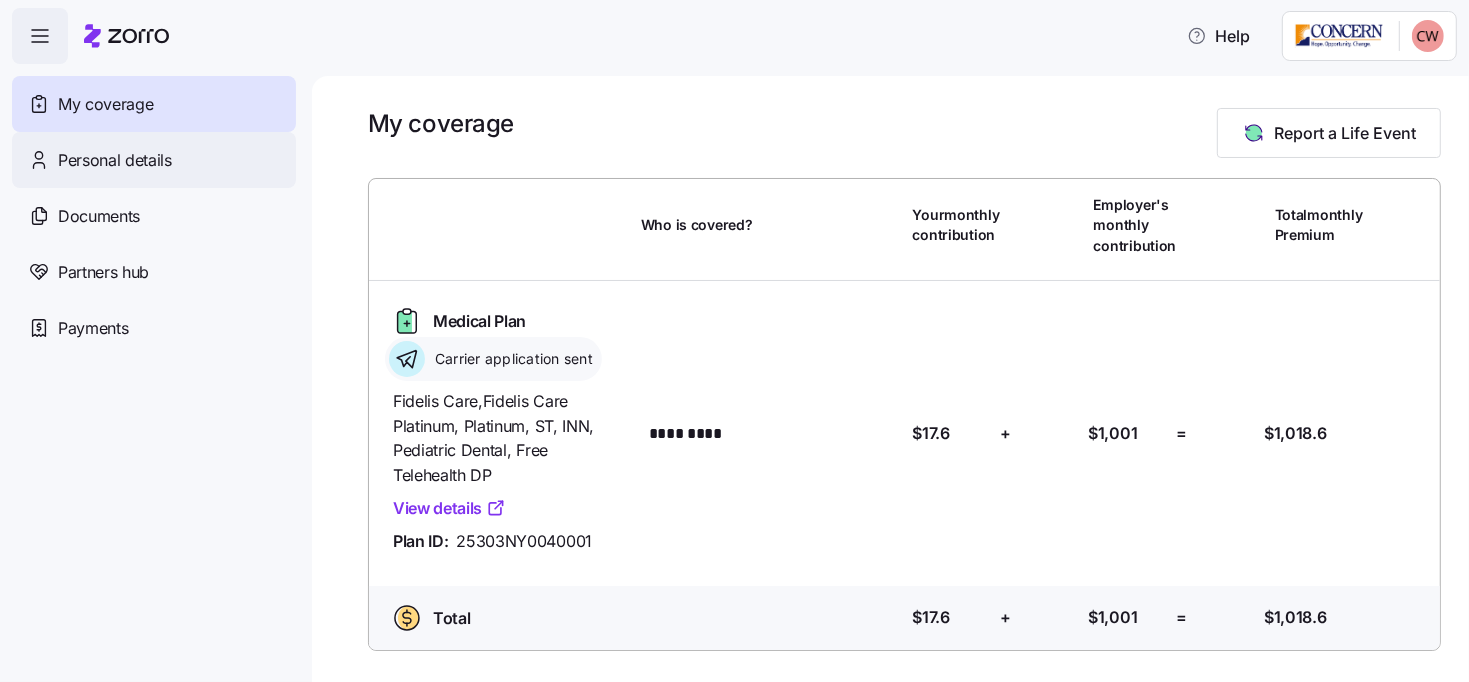 click on "Personal details" at bounding box center [154, 160] 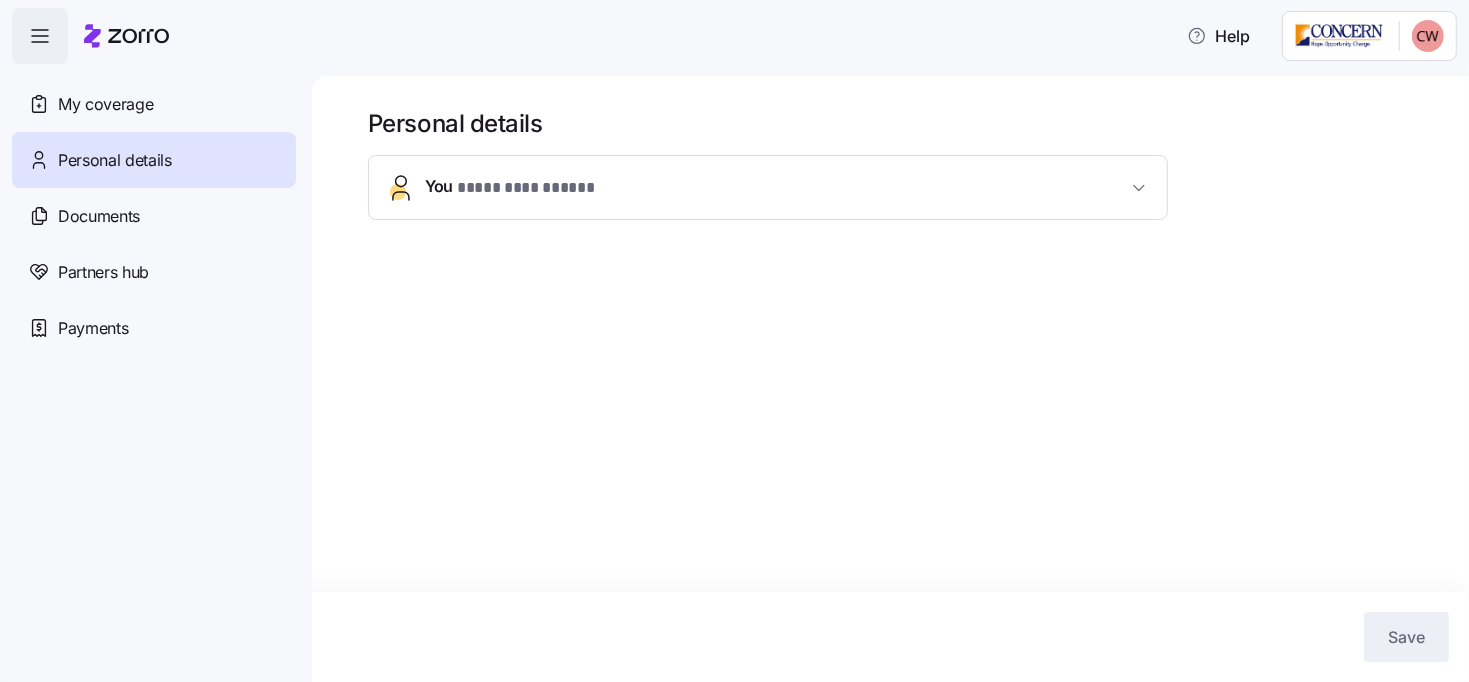 click on "You * *********   ***** *" at bounding box center (776, 187) 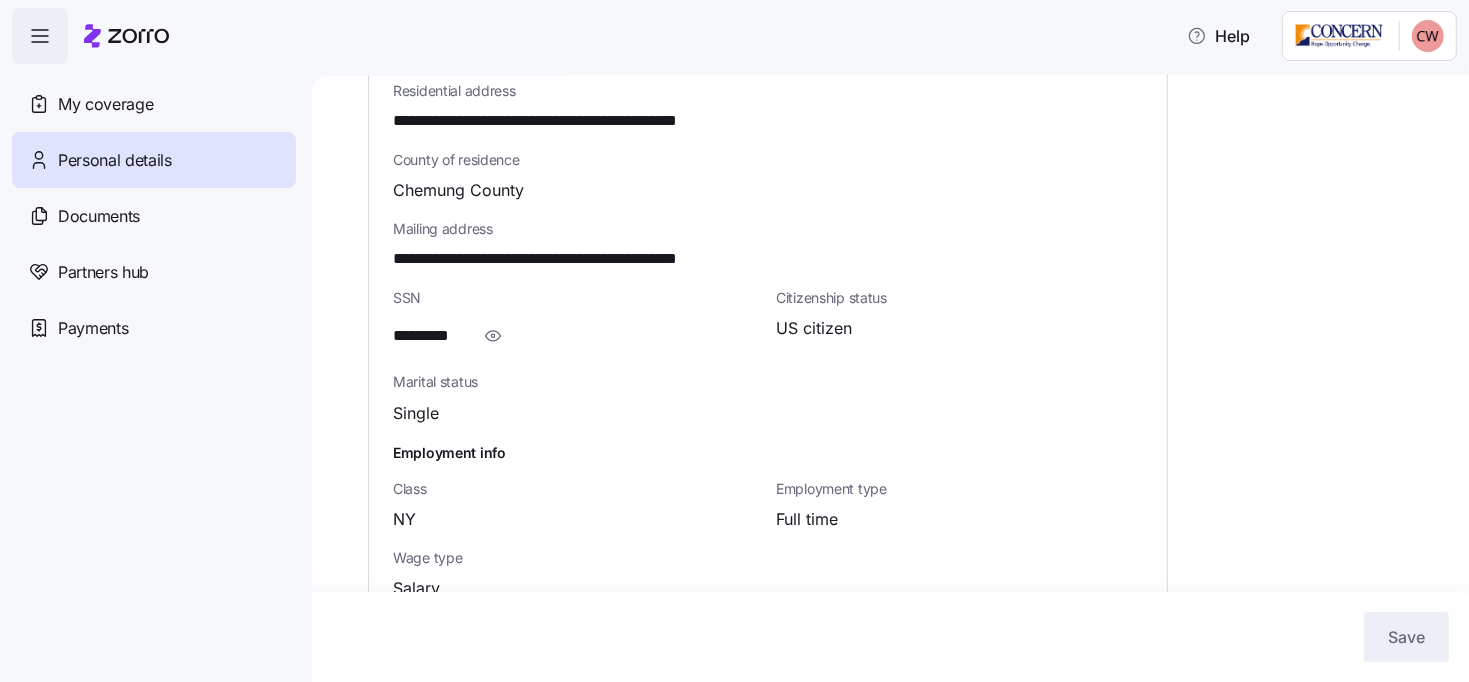 scroll, scrollTop: 660, scrollLeft: 0, axis: vertical 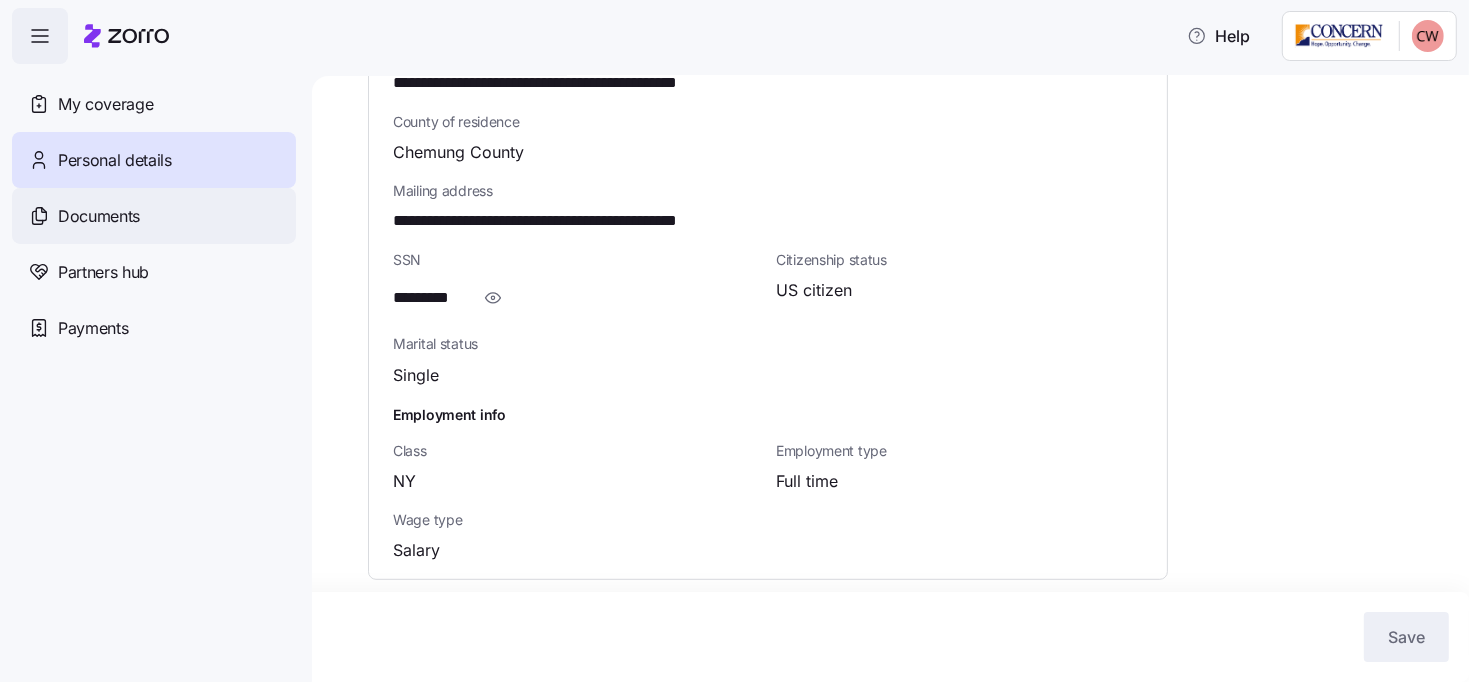click on "Documents" at bounding box center (99, 216) 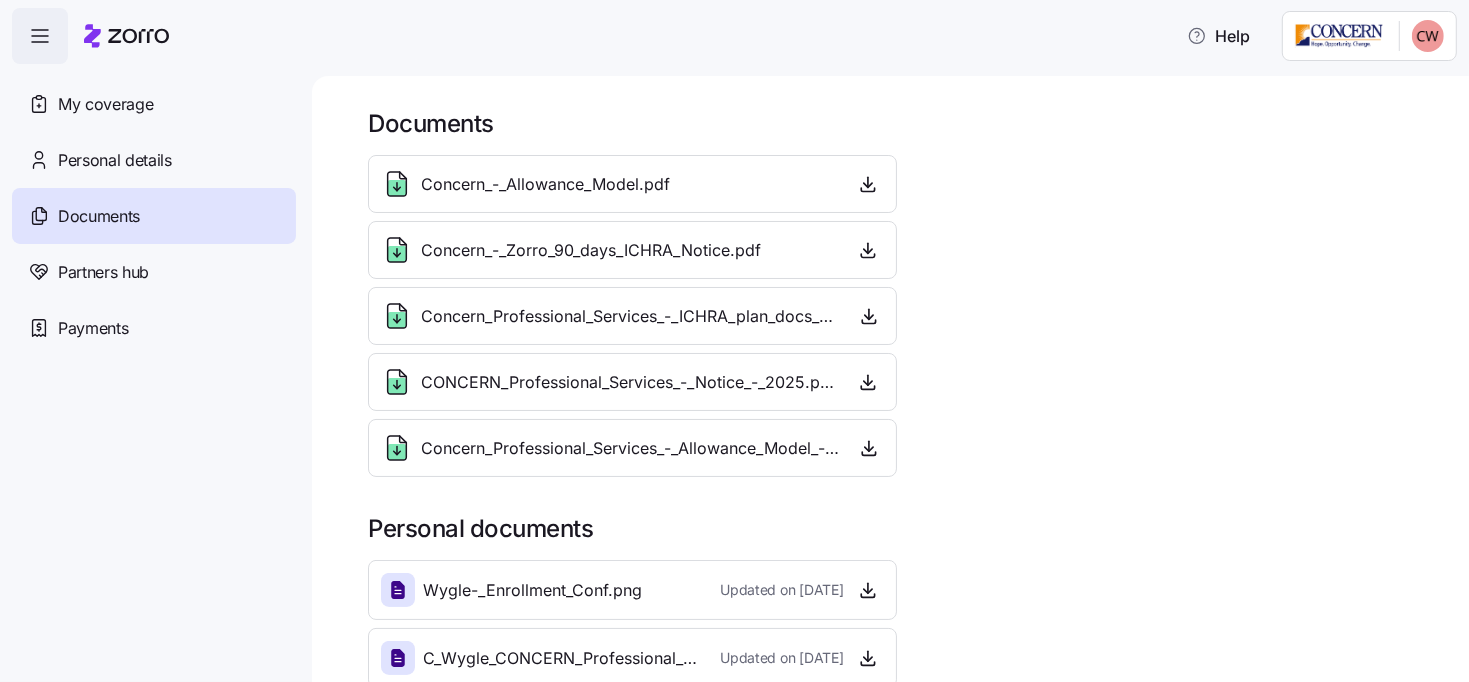 scroll, scrollTop: 26, scrollLeft: 0, axis: vertical 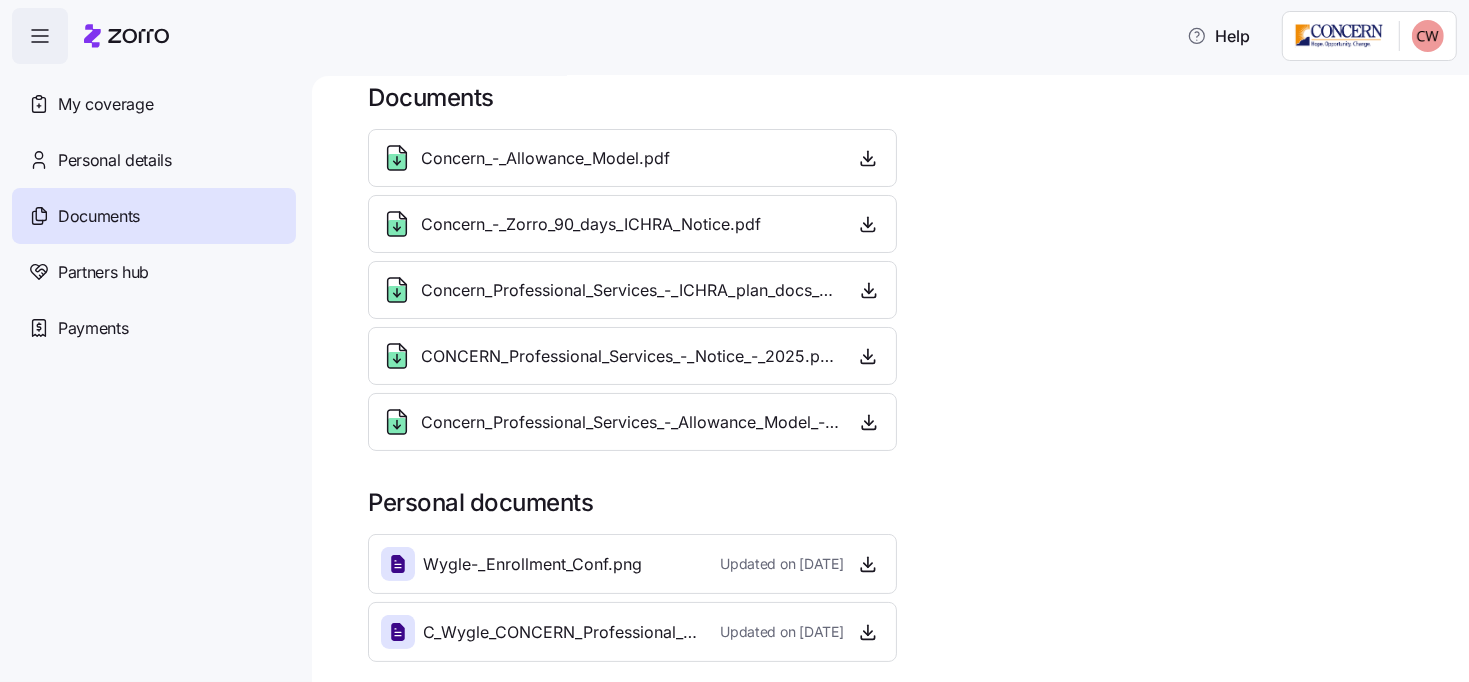 click 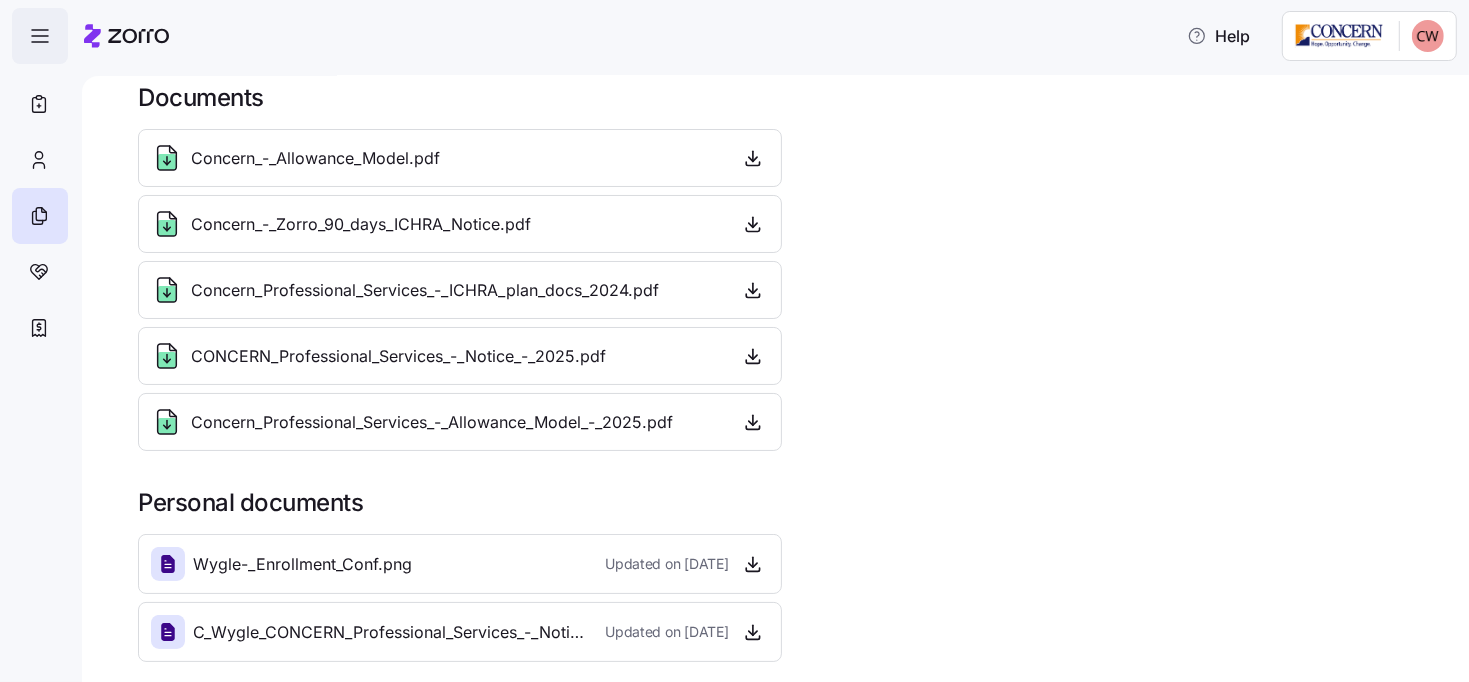 click 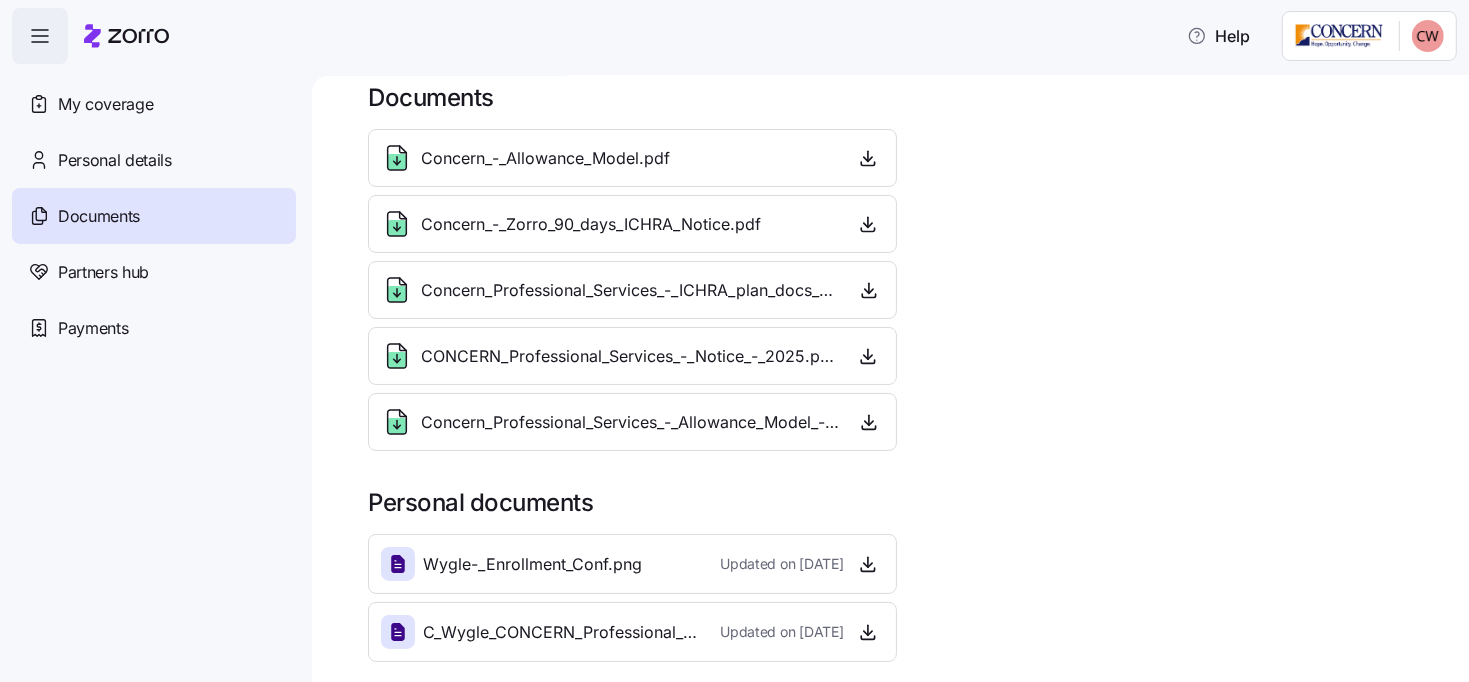 click on "Help My coverage Personal details Documents Partners hub Payments Documents Concern_-_Allowance_Model.pdf Concern_-_Zorro_90_days_ICHRA_Notice.pdf Concern_Professional_Services_-_ICHRA_plan_docs_2024.pdf CONCERN_Professional_Services_-_Notice_-_2025.pdf Concern_Professional_Services_-_Allowance_Model_-_2025.pdf Personal documents [LAST]_[INITIAL]_[DOCUMENT_TYPE]_[YEAR].png Updated on [DATE] [INITIAL]_[LAST]_[DOCUMENT_TYPE]_[DOCUMENT_TYPE]_[YEAR] ([NUMBER]).pdf Updated on [DATE] Documents | Zorro" at bounding box center (734, 335) 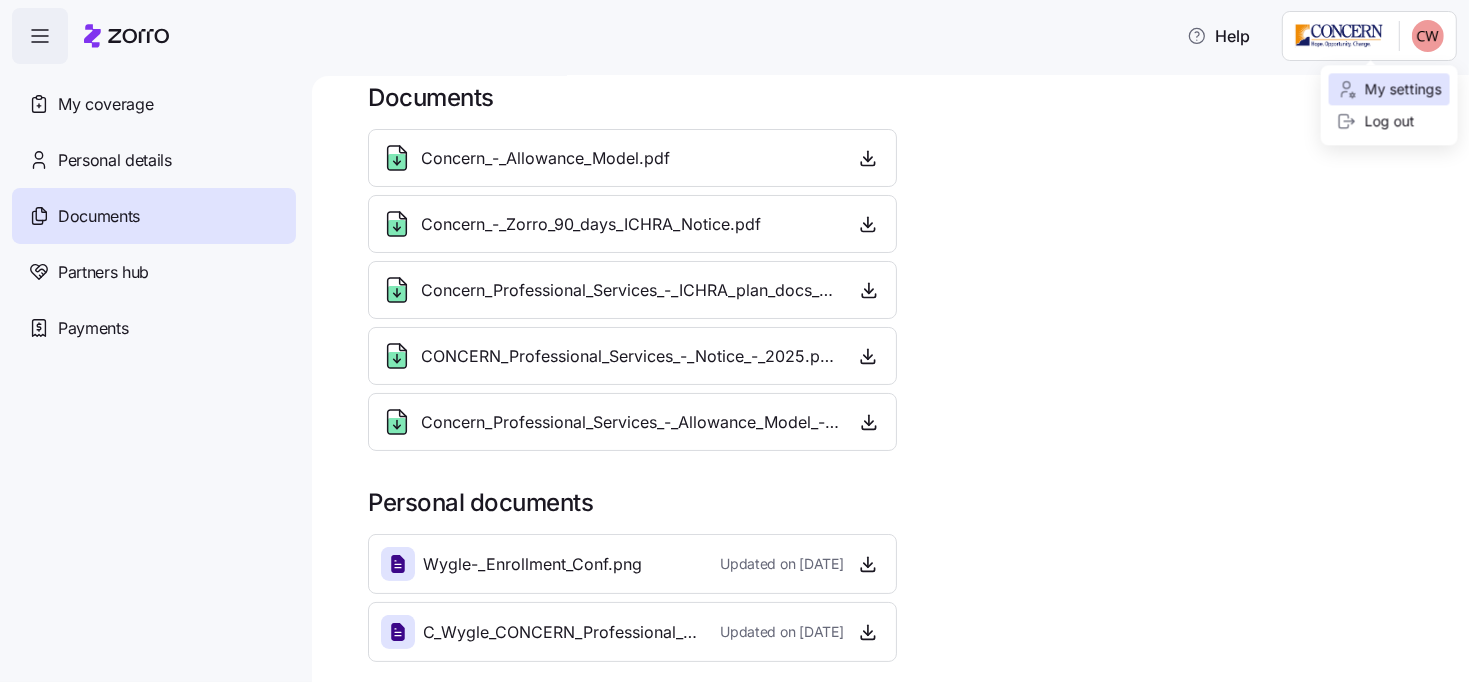click on "My settings" at bounding box center [1389, 90] 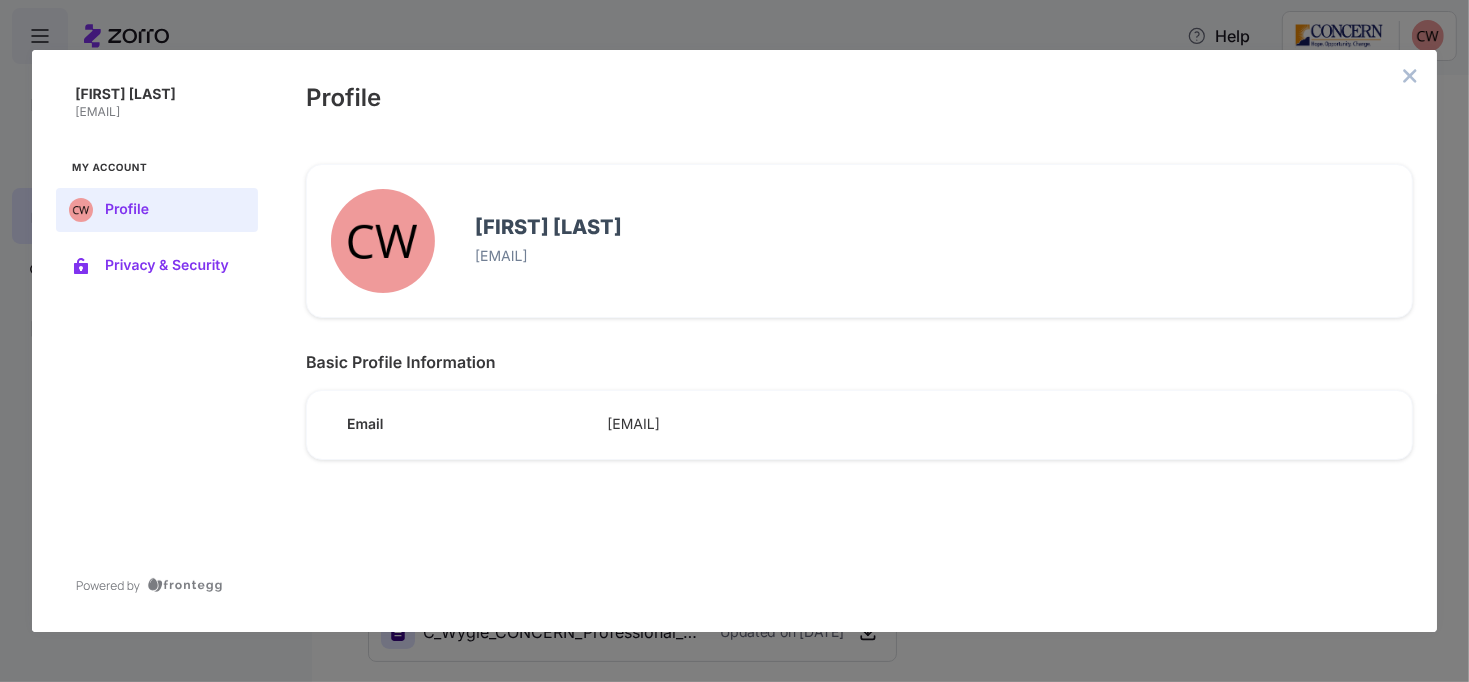 click on "Privacy & Security" at bounding box center (157, 266) 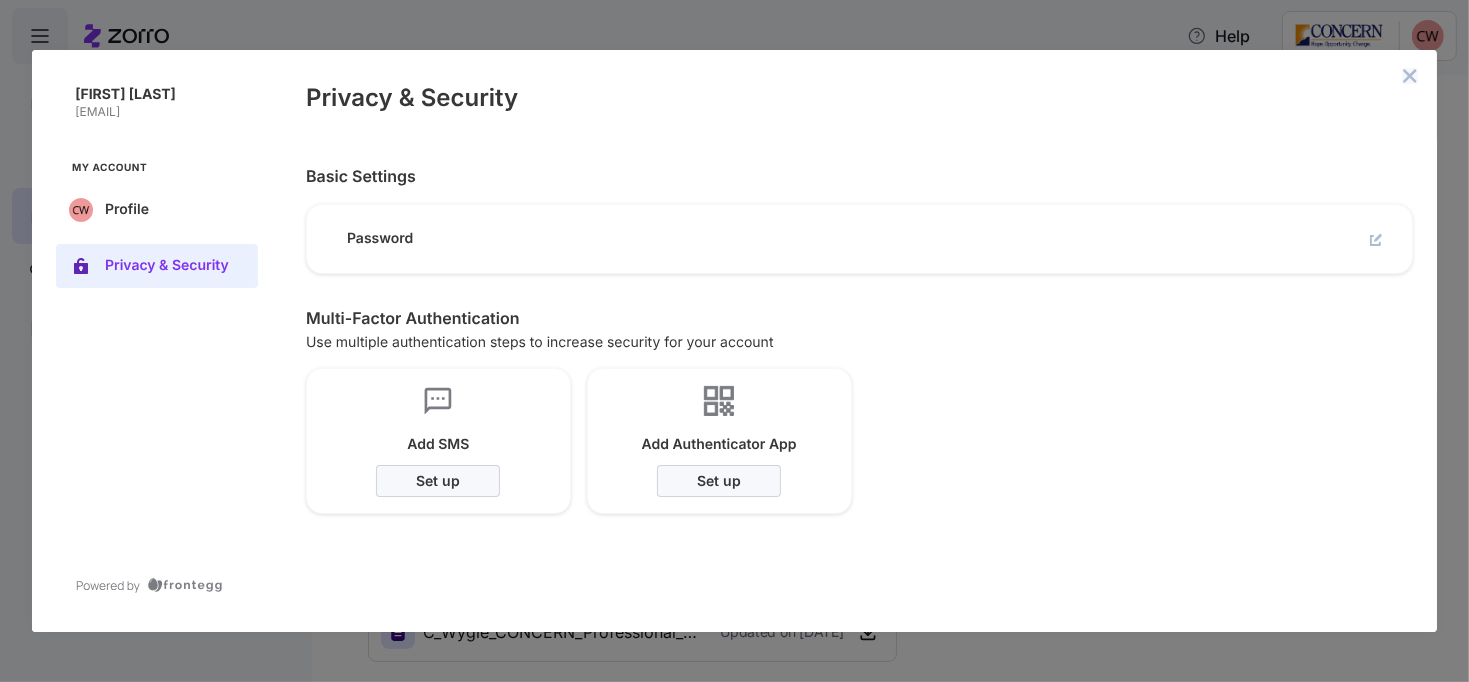 click 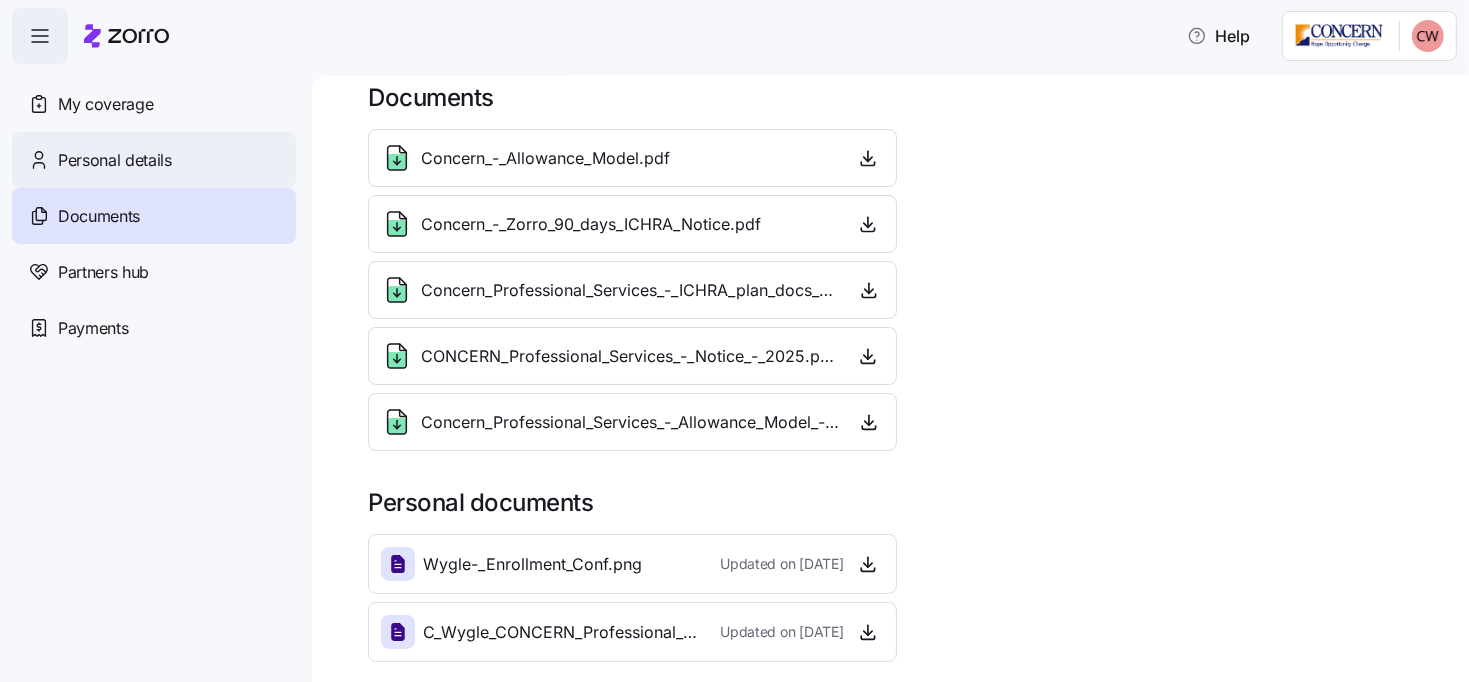 click on "Personal details" at bounding box center [115, 160] 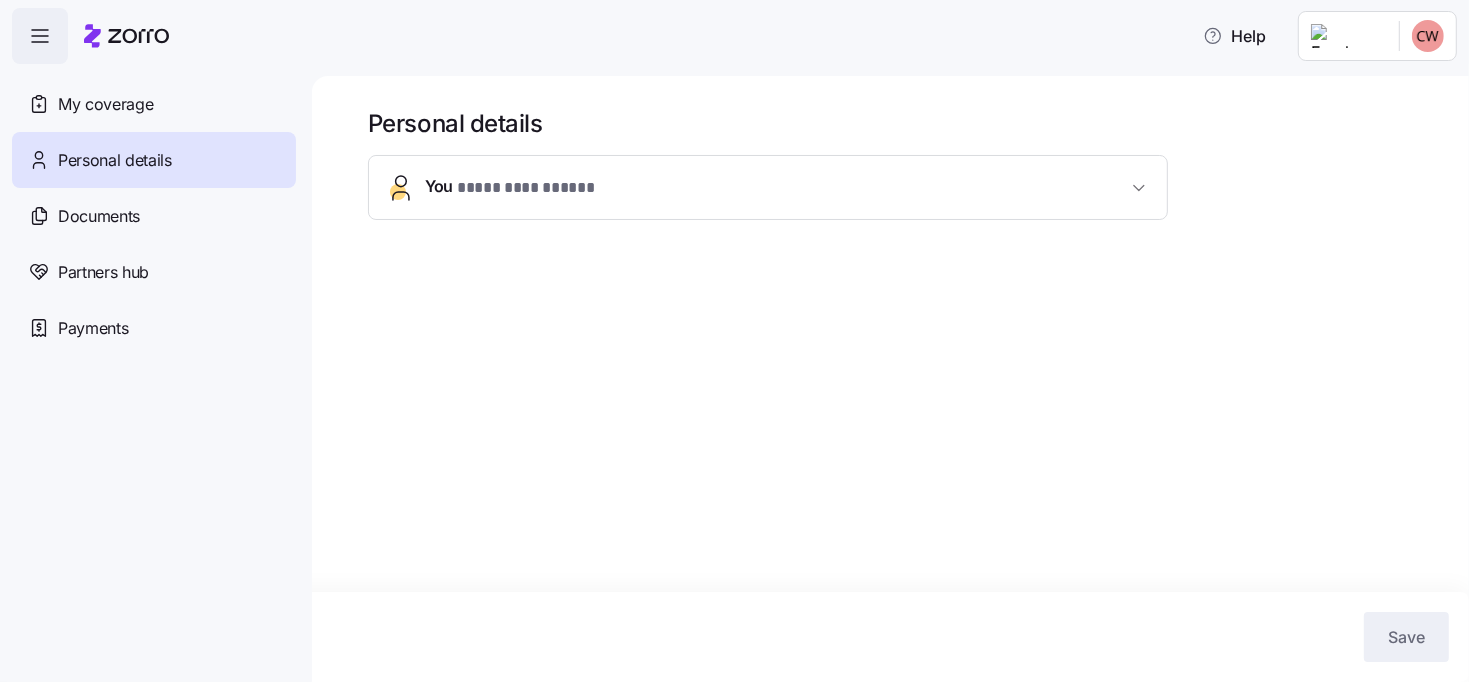 click on "My coverage" at bounding box center (105, 104) 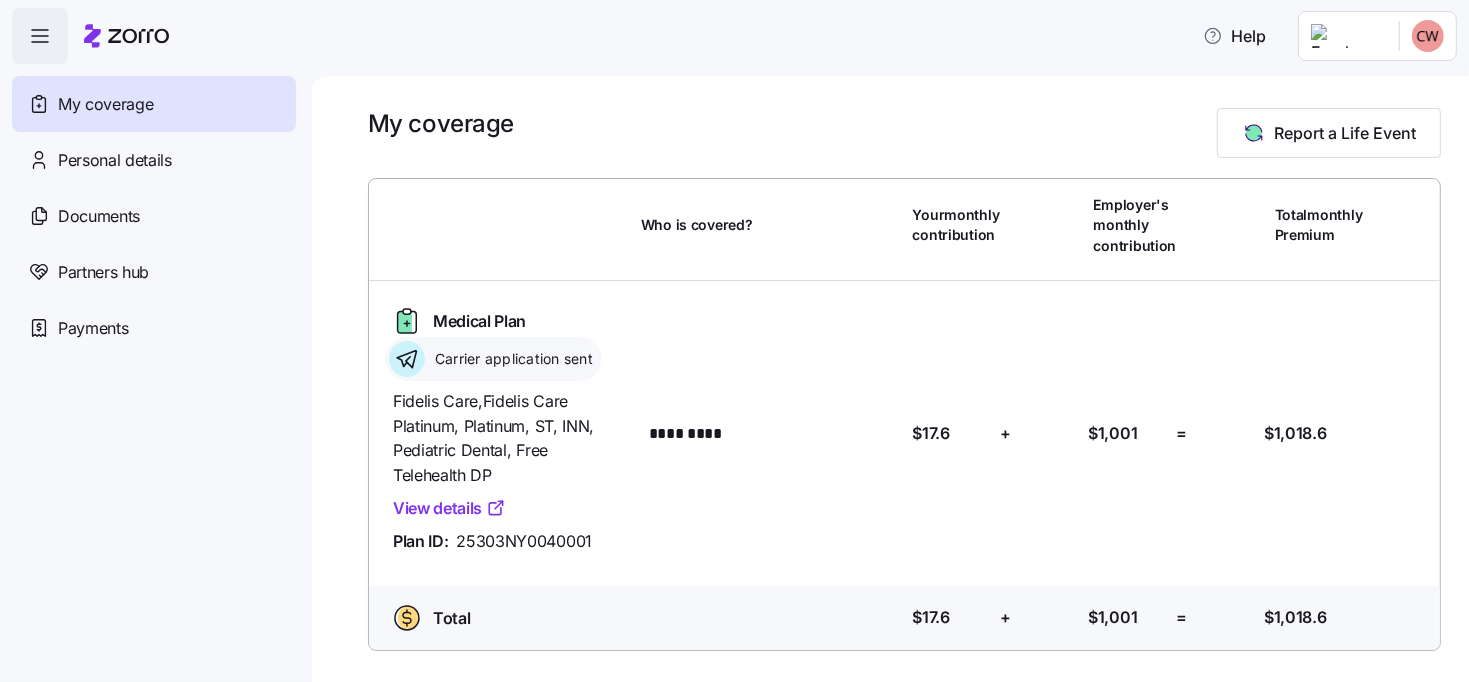 click at bounding box center [904, 168] 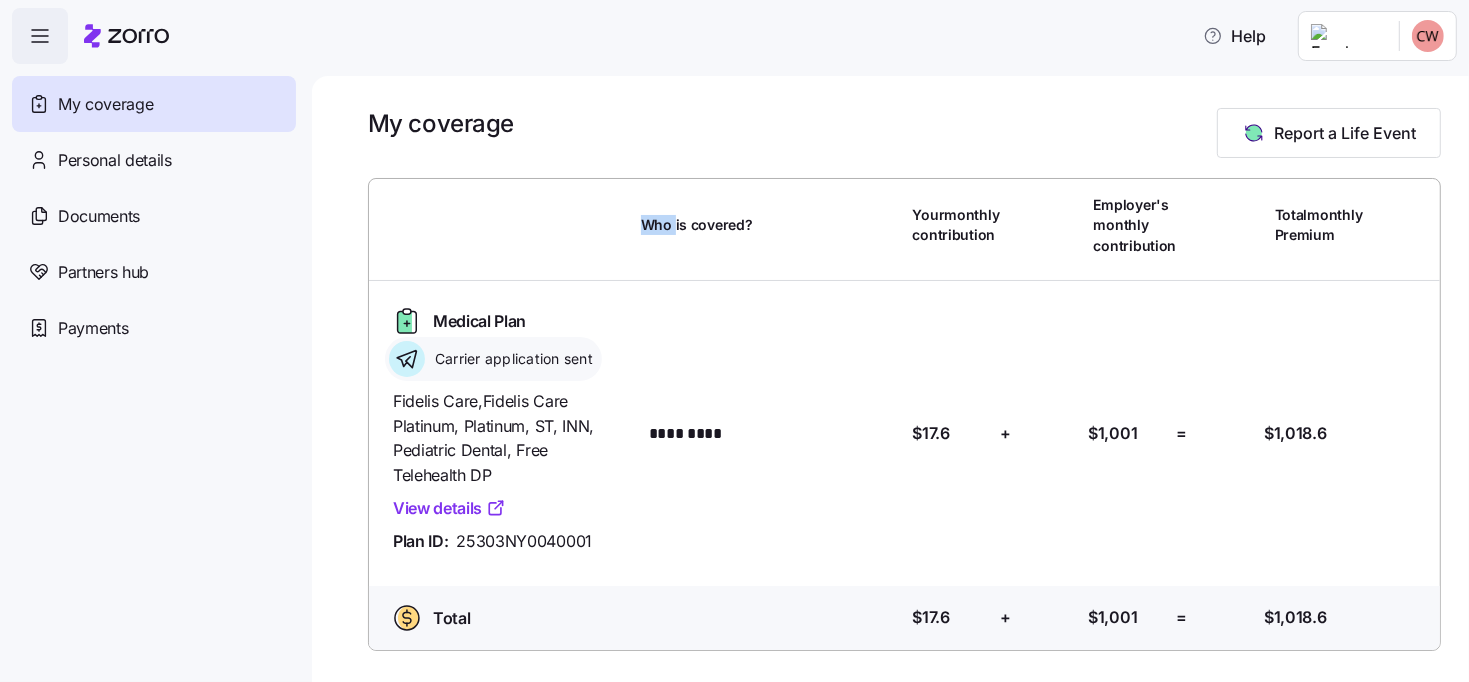click on "Who is covered? Your  monthly contribution Employer's monthly contribution Total  monthly Premium Medical Plan Carrier application sent Fidelis Care ,  Fidelis Care Platinum, Platinum, ST, INN, Pediatric Dental, Free Telehealth DP View details Plan ID: 25303NY0040001 Who is covered? ********* Your contribution: $17.6 + Employer's contribution: $1,001 = Total Premium: $1,018.6 Total Who is covered? Your contribution: $17.6 + Employer's contribution: $1,001 = Total Premium: $1,018.6" at bounding box center [904, 414] 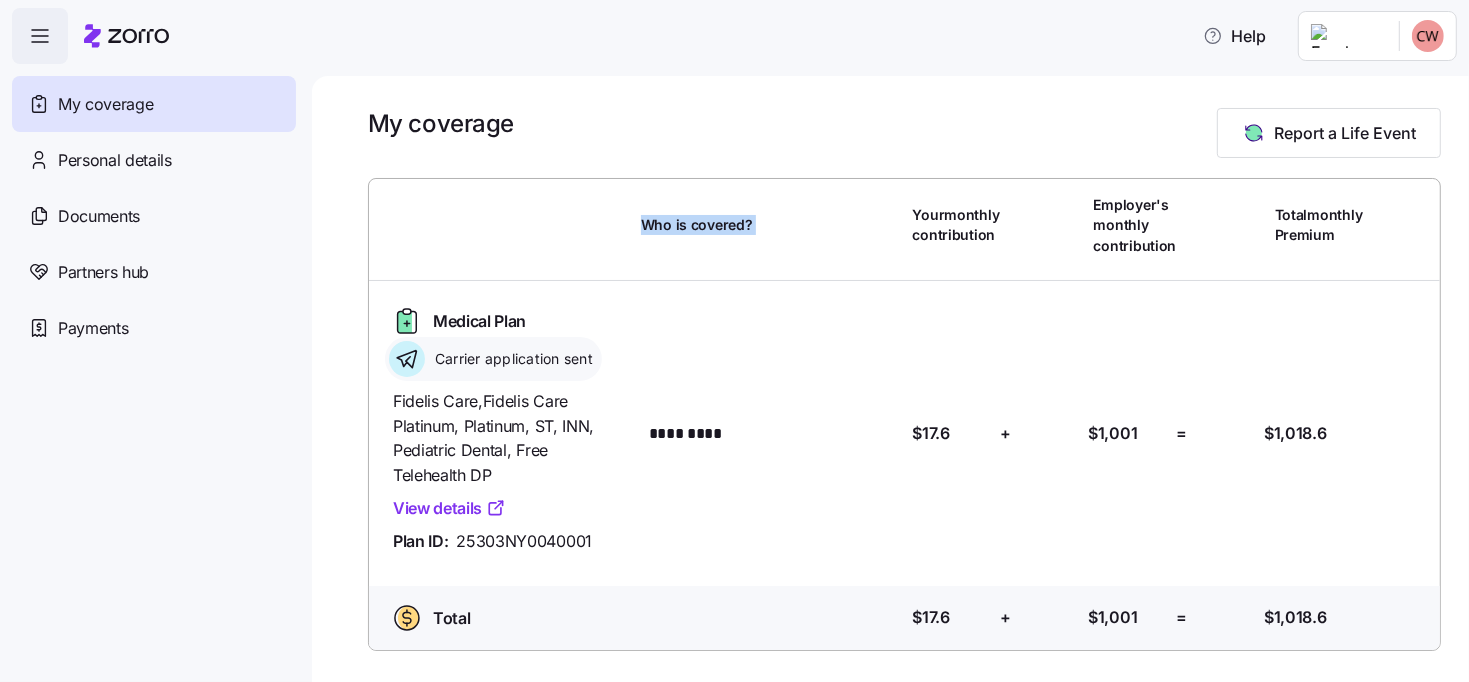 click on "Who is covered? Your  monthly contribution Employer's monthly contribution Total  monthly Premium Medical Plan Carrier application sent Fidelis Care ,  Fidelis Care Platinum, Platinum, ST, INN, Pediatric Dental, Free Telehealth DP View details Plan ID: 25303NY0040001 Who is covered? ********* Your contribution: $17.6 + Employer's contribution: $1,001 = Total Premium: $1,018.6 Total Who is covered? Your contribution: $17.6 + Employer's contribution: $1,001 = Total Premium: $1,018.6" at bounding box center [904, 414] 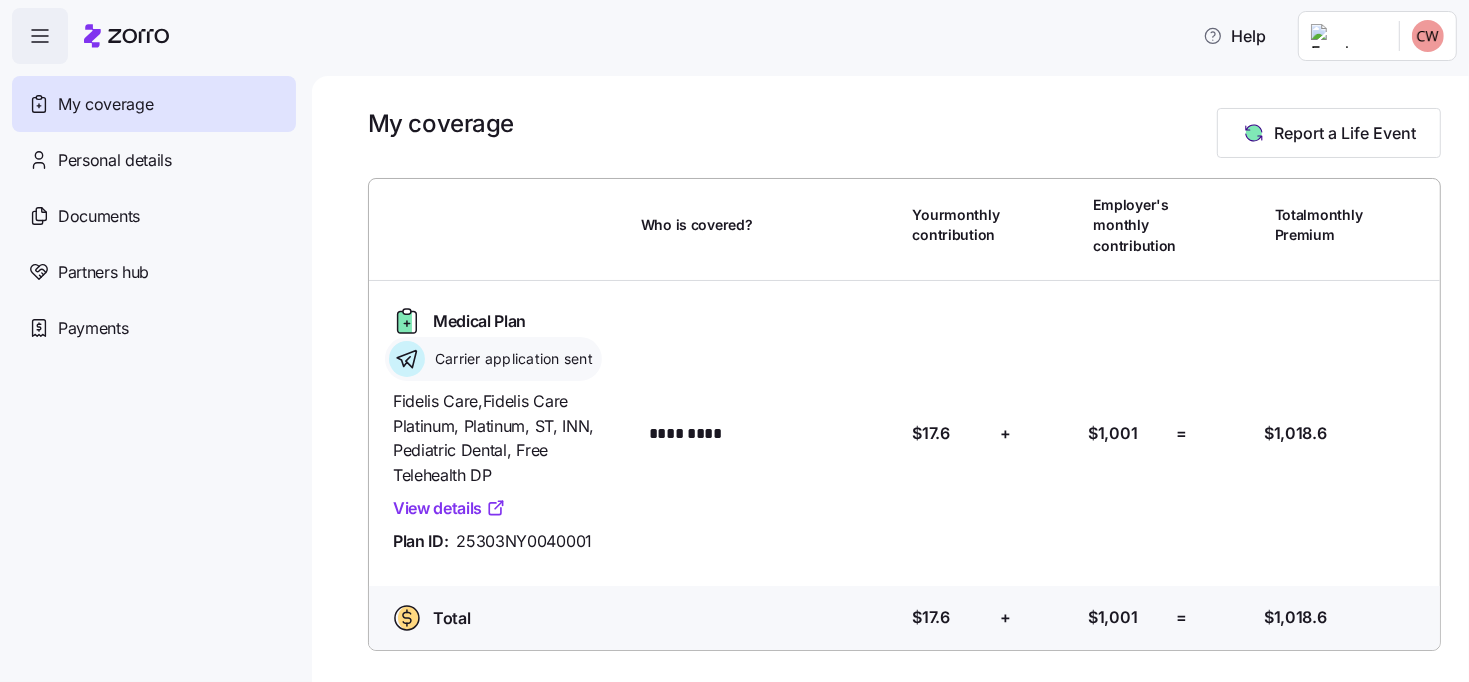 drag, startPoint x: 583, startPoint y: 225, endPoint x: 427, endPoint y: 355, distance: 203.0665 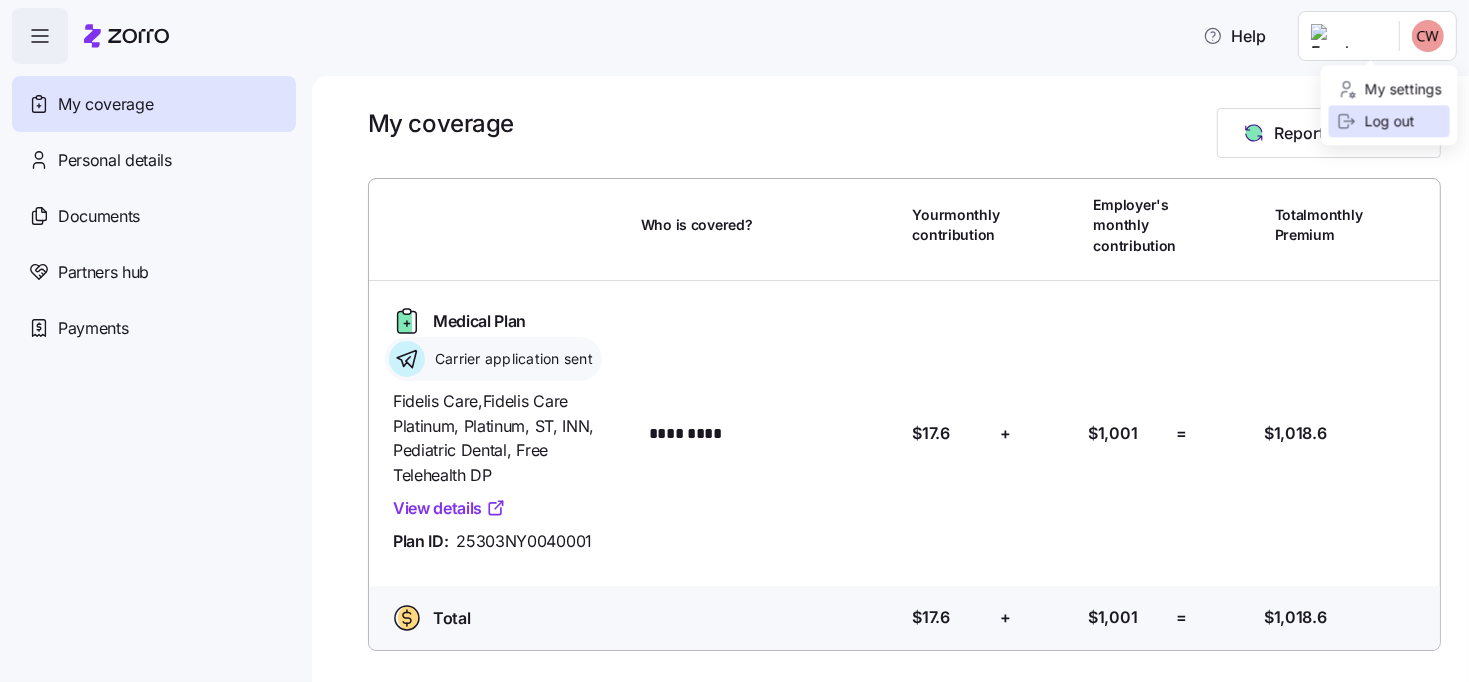 click on "Log out" at bounding box center (1376, 122) 